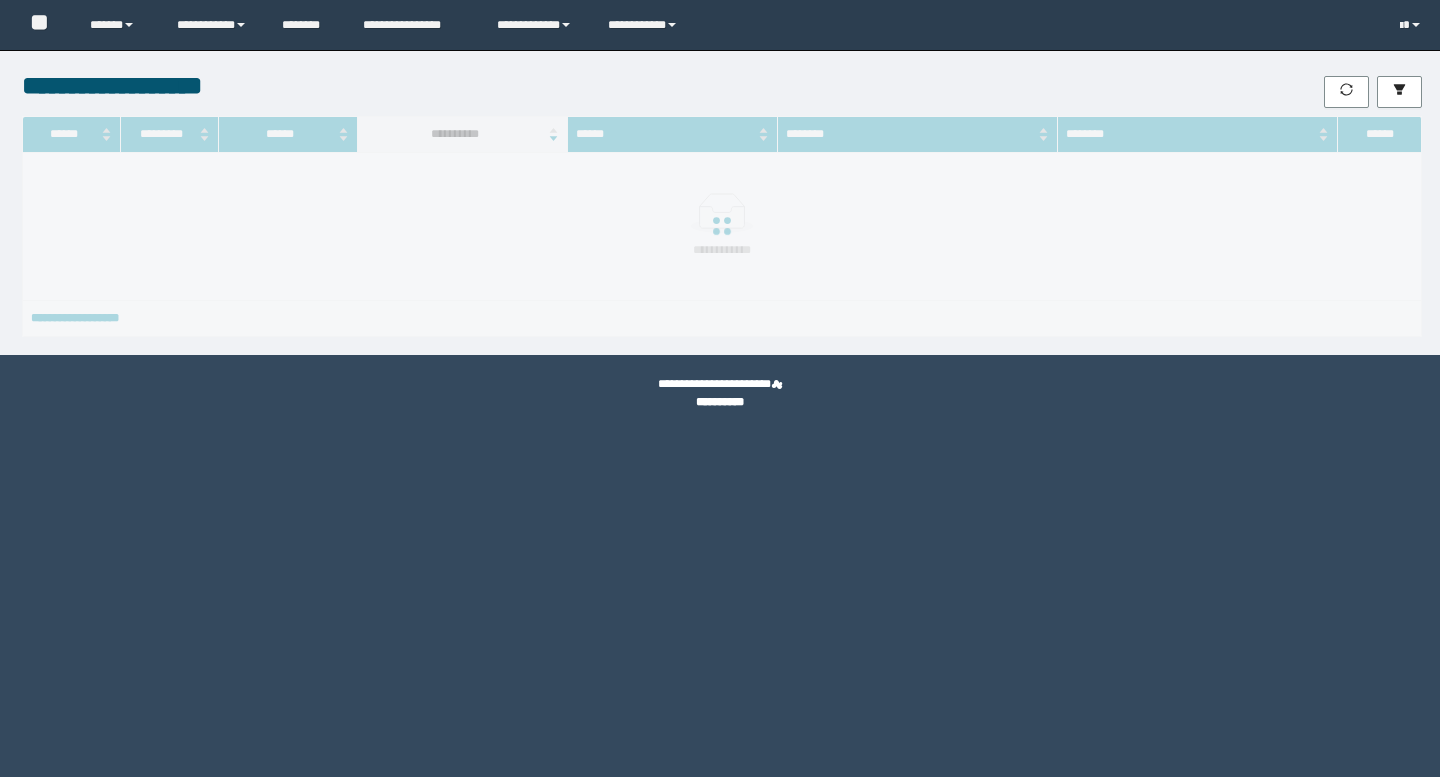 scroll, scrollTop: 0, scrollLeft: 0, axis: both 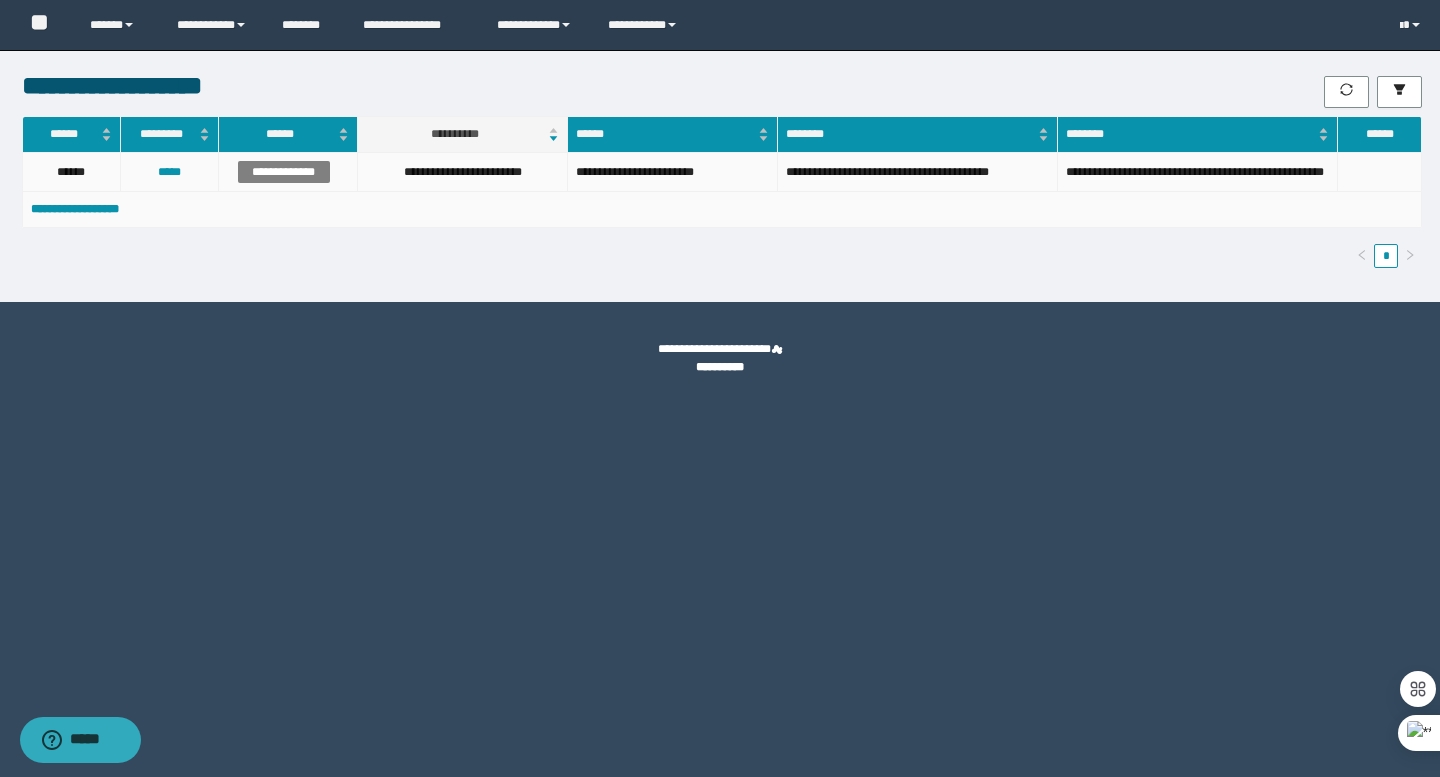 click on "**********" at bounding box center [1198, 172] 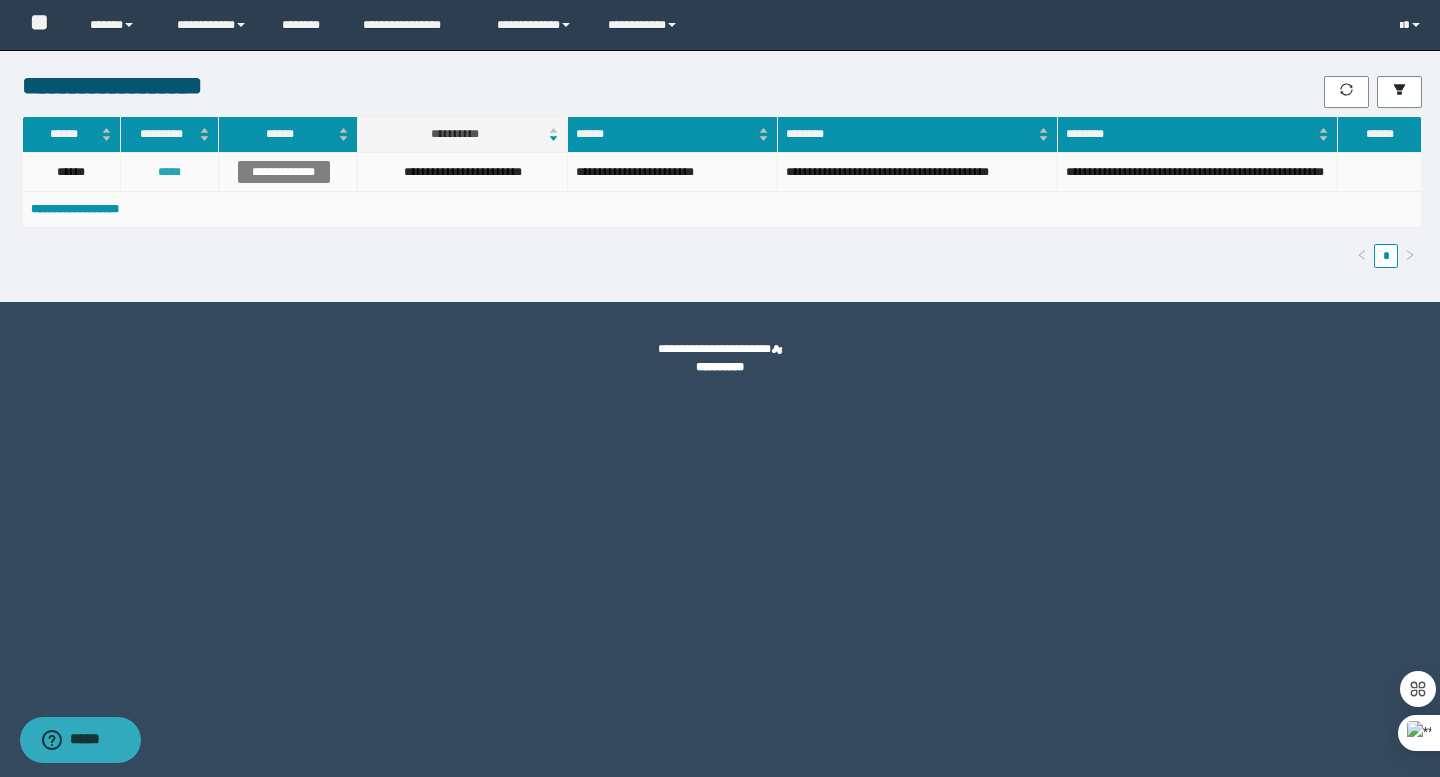 click on "*****" at bounding box center (169, 172) 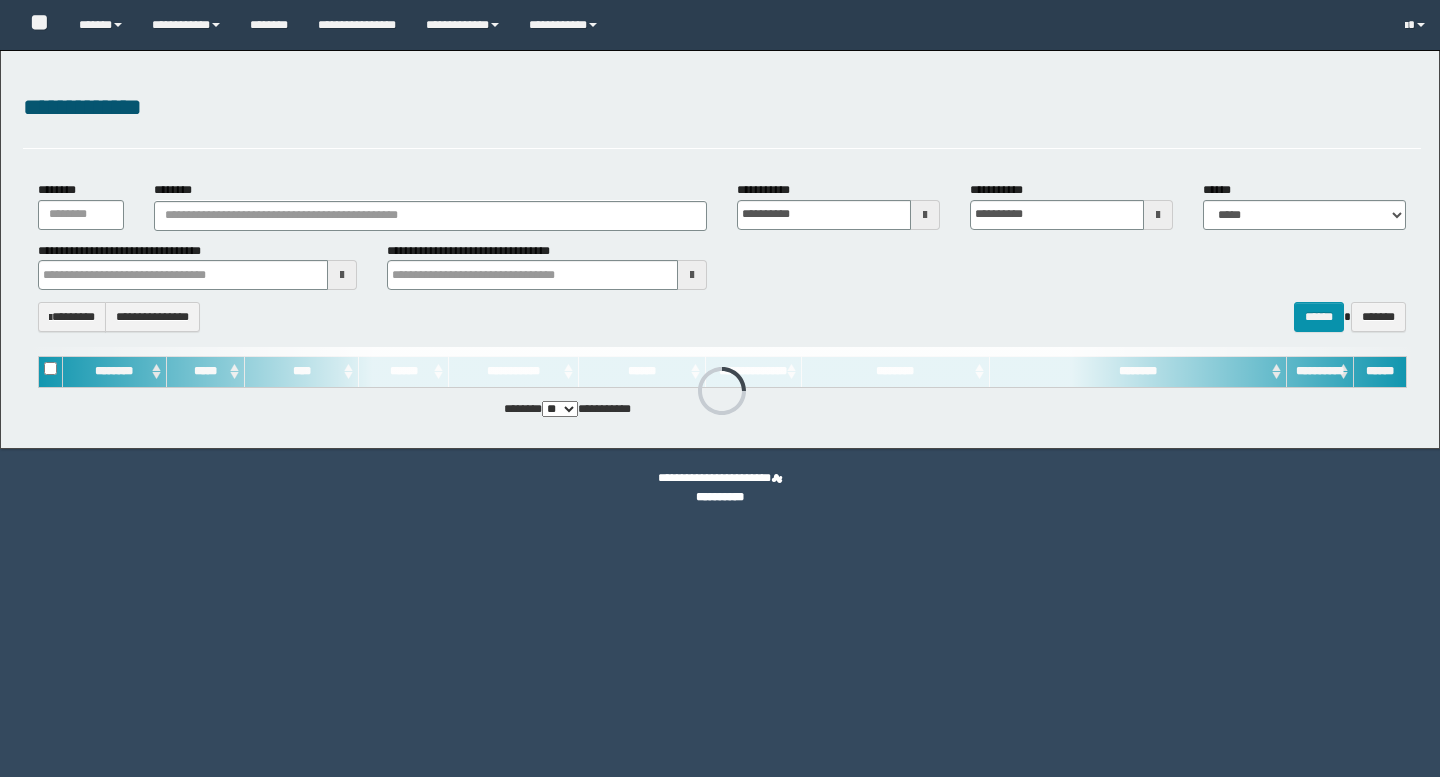 scroll, scrollTop: 0, scrollLeft: 0, axis: both 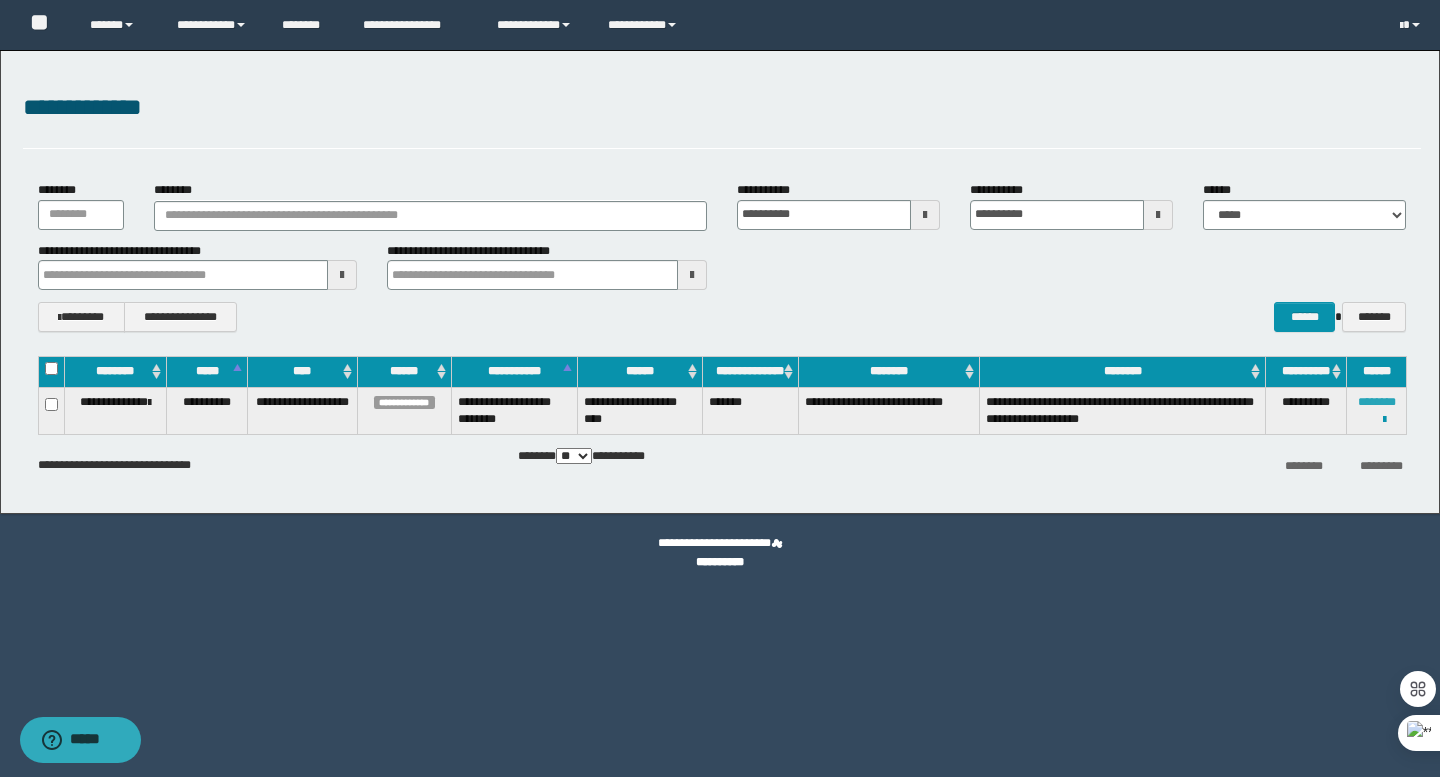 click on "********" at bounding box center [1377, 402] 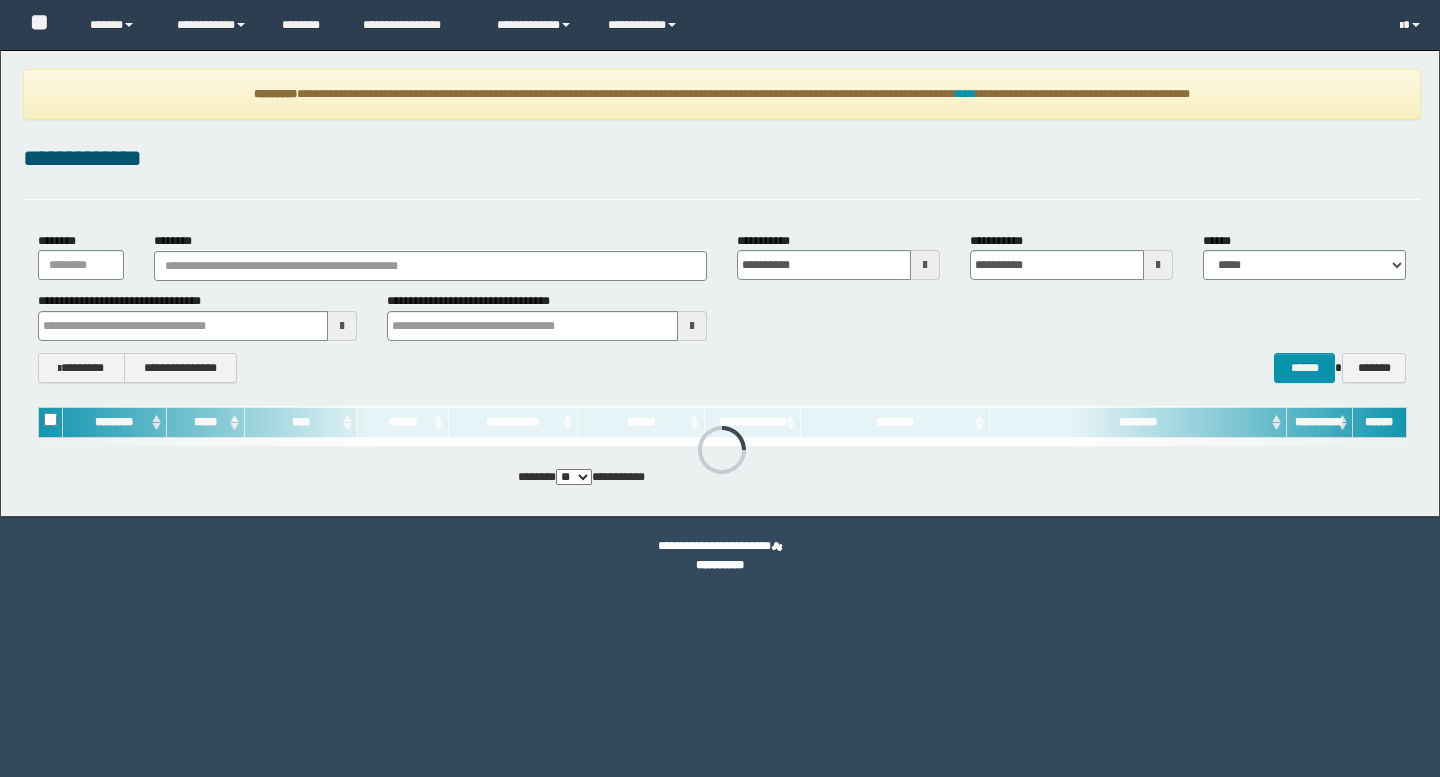 scroll, scrollTop: 0, scrollLeft: 0, axis: both 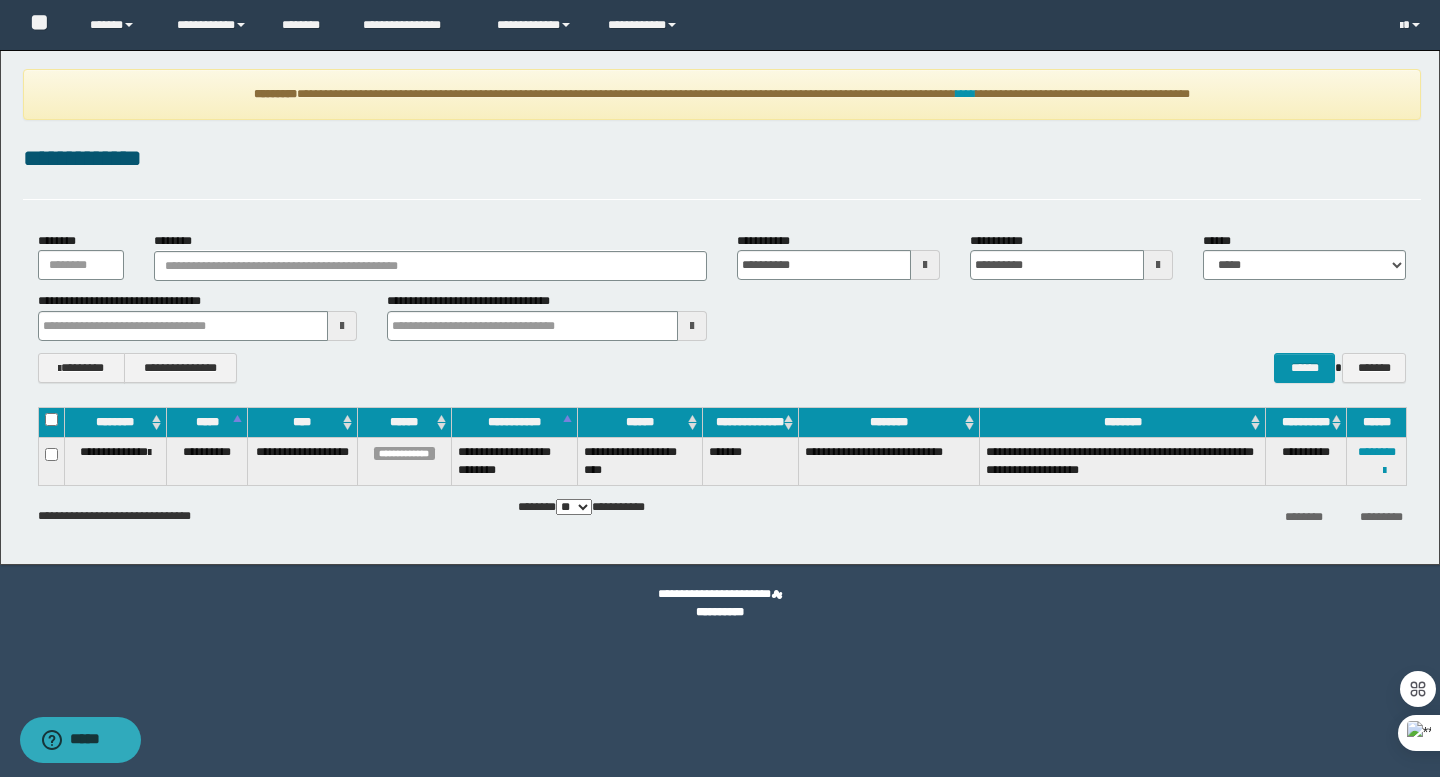 click on "**********" at bounding box center [404, 453] 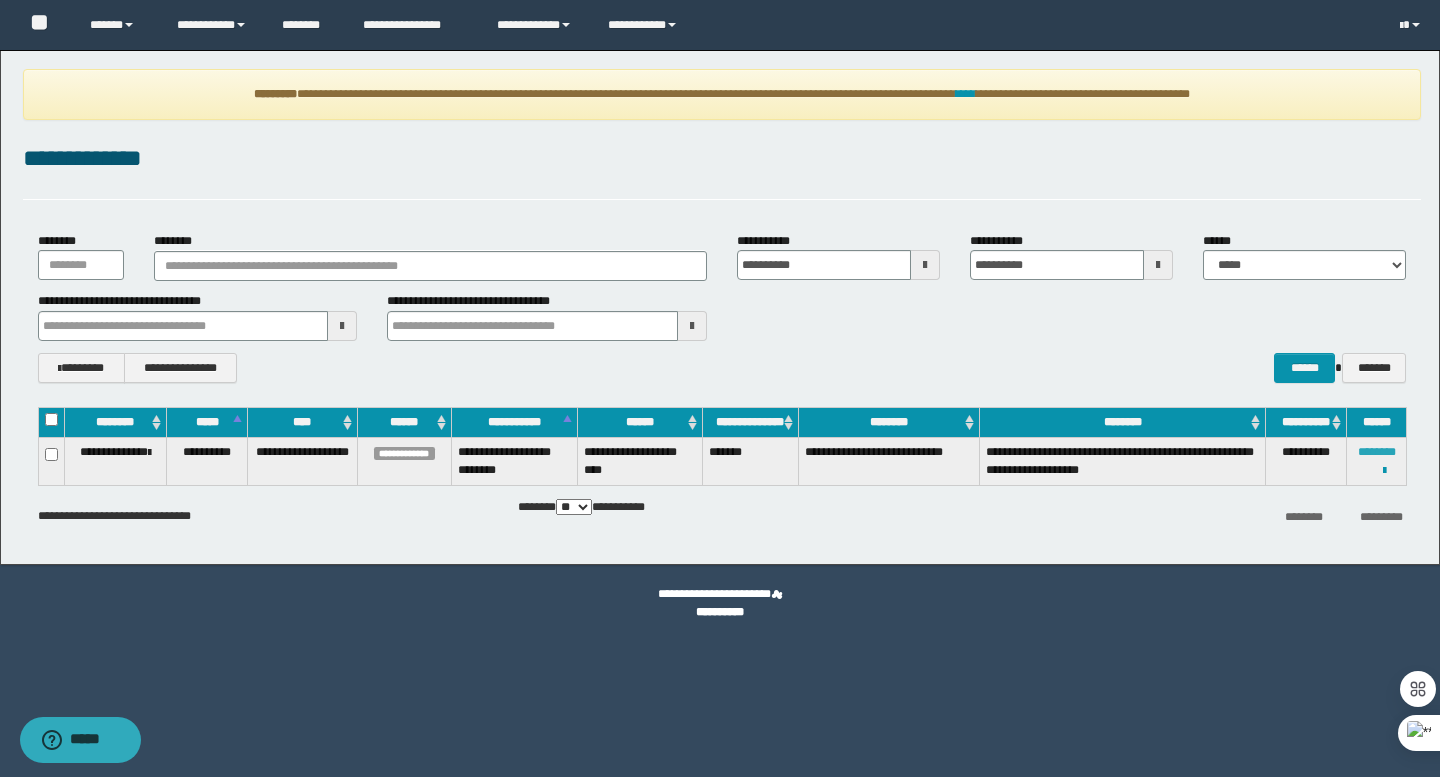 click on "********" at bounding box center [1377, 452] 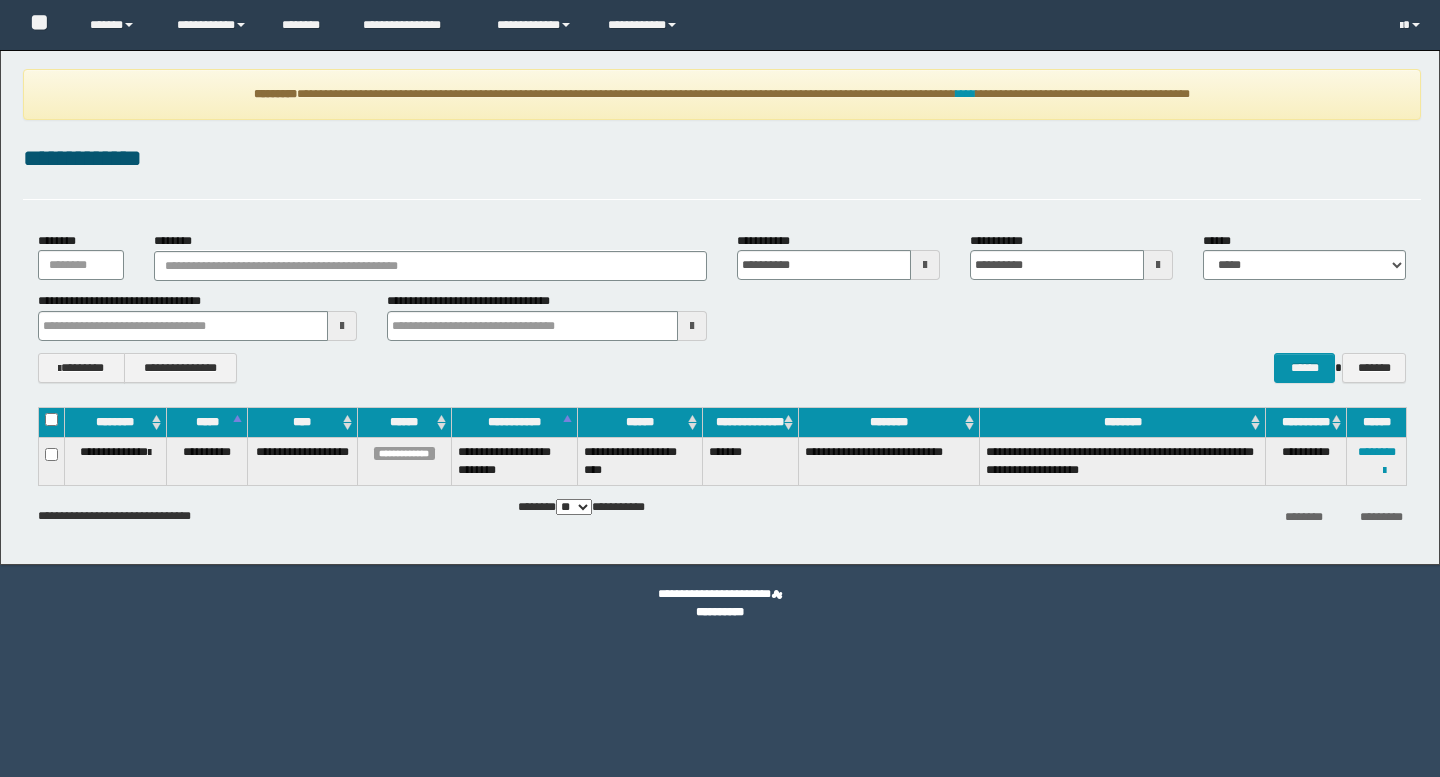 scroll, scrollTop: 0, scrollLeft: 0, axis: both 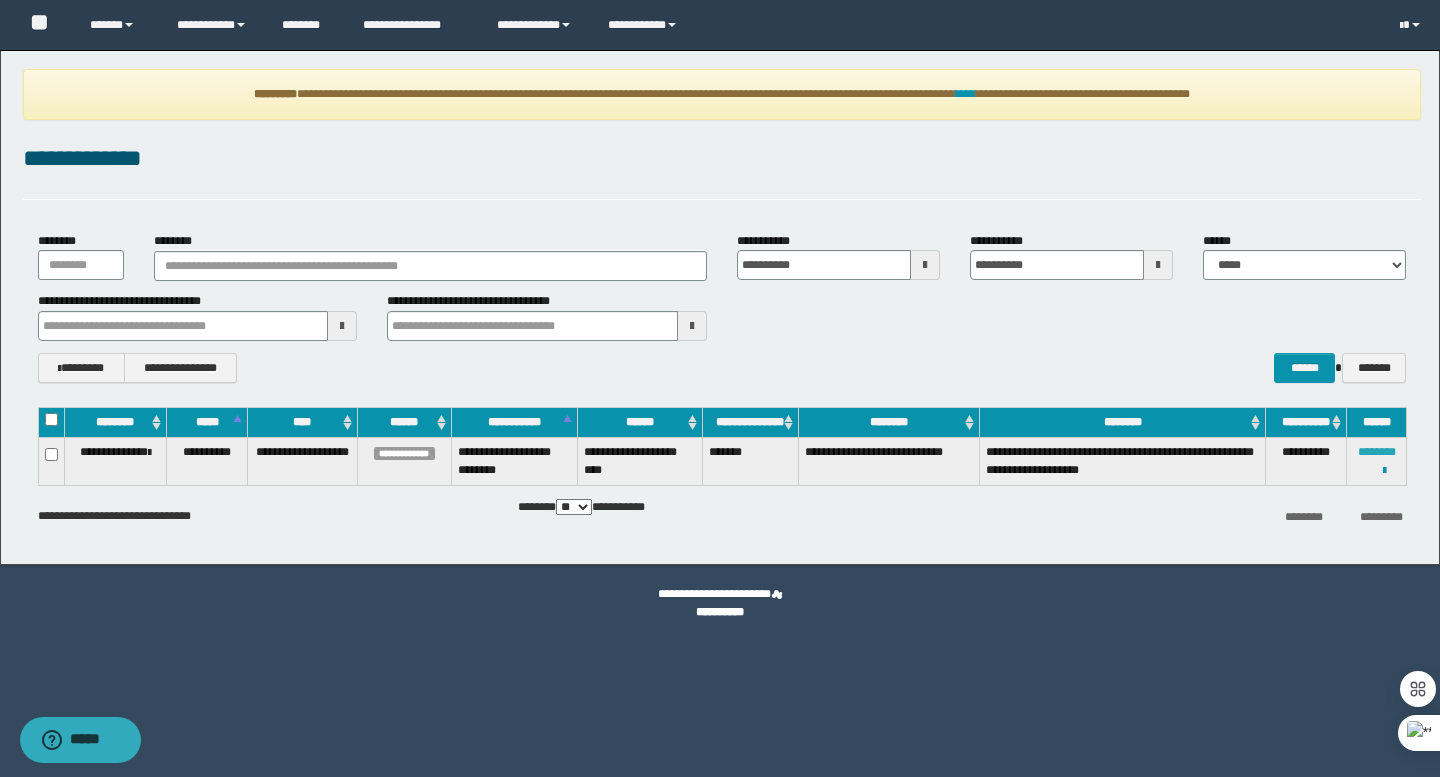click on "********" at bounding box center [1377, 452] 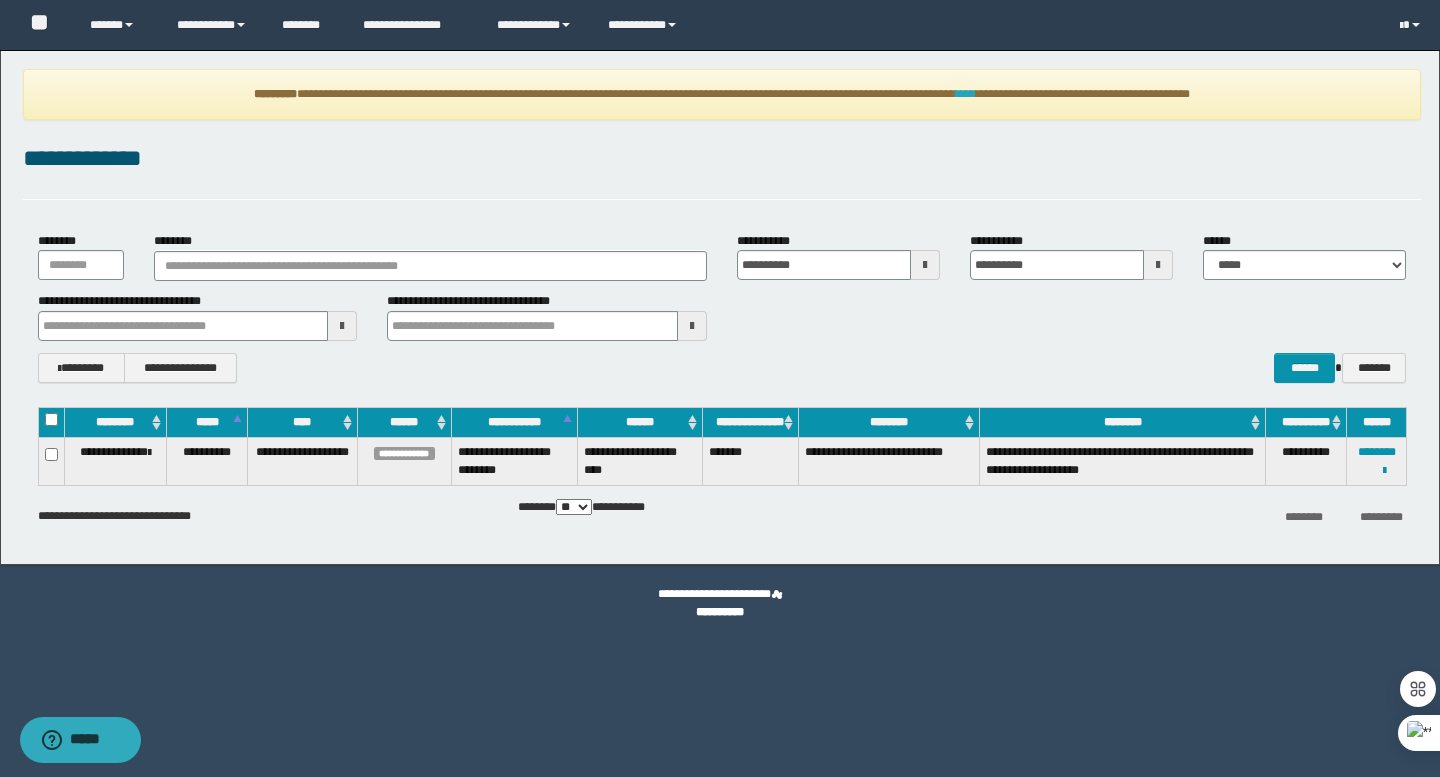 click on "****" at bounding box center (966, 94) 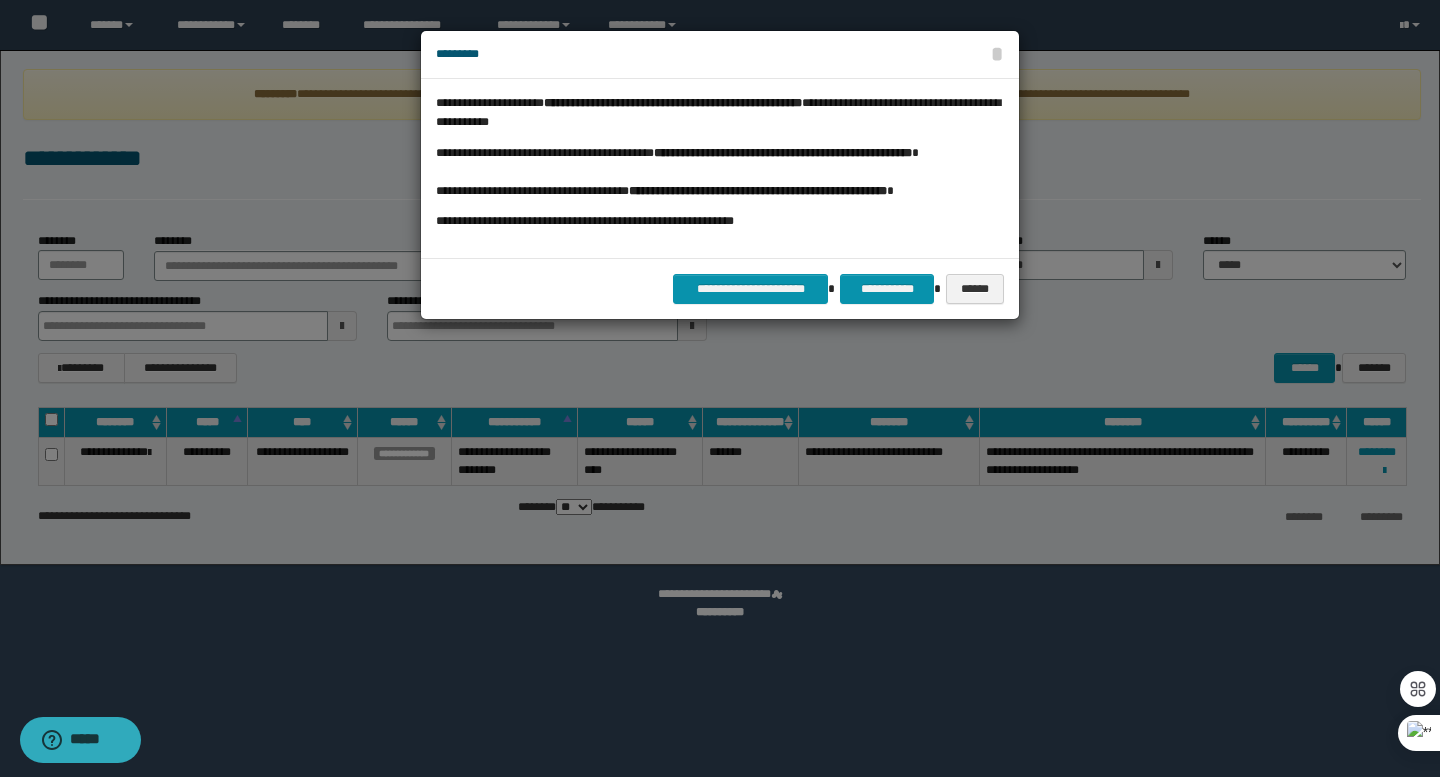 click at bounding box center (720, 388) 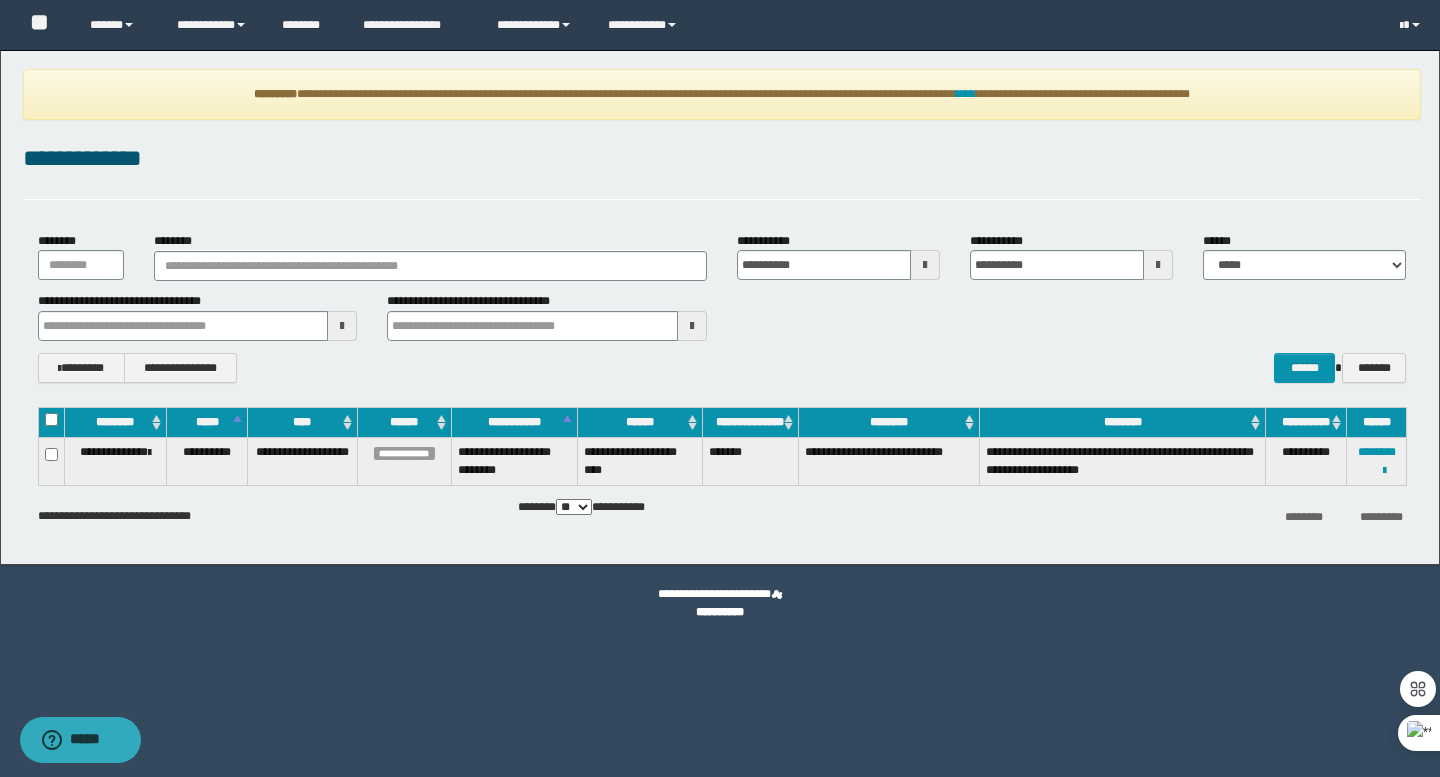 click on "**********" at bounding box center (1377, 461) 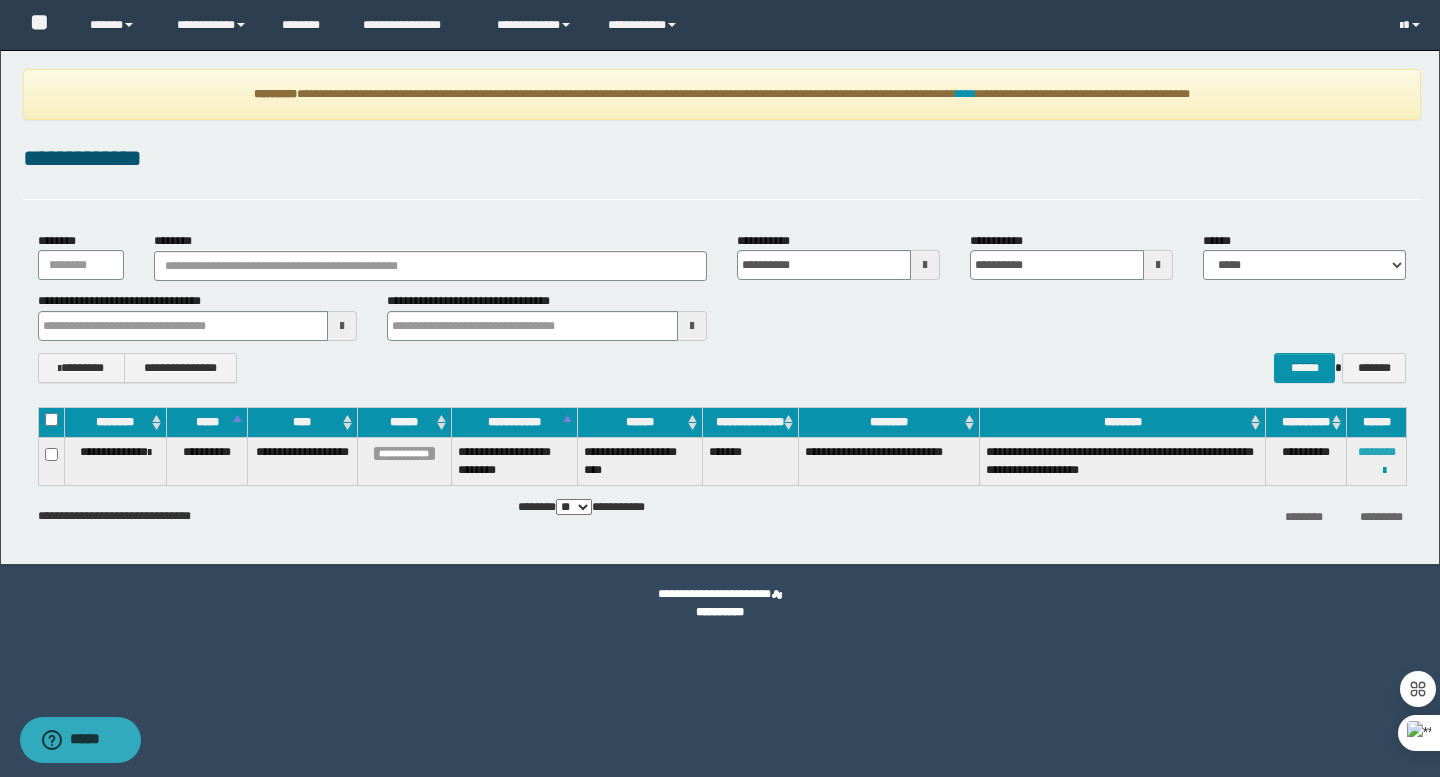 click on "********" at bounding box center [1377, 452] 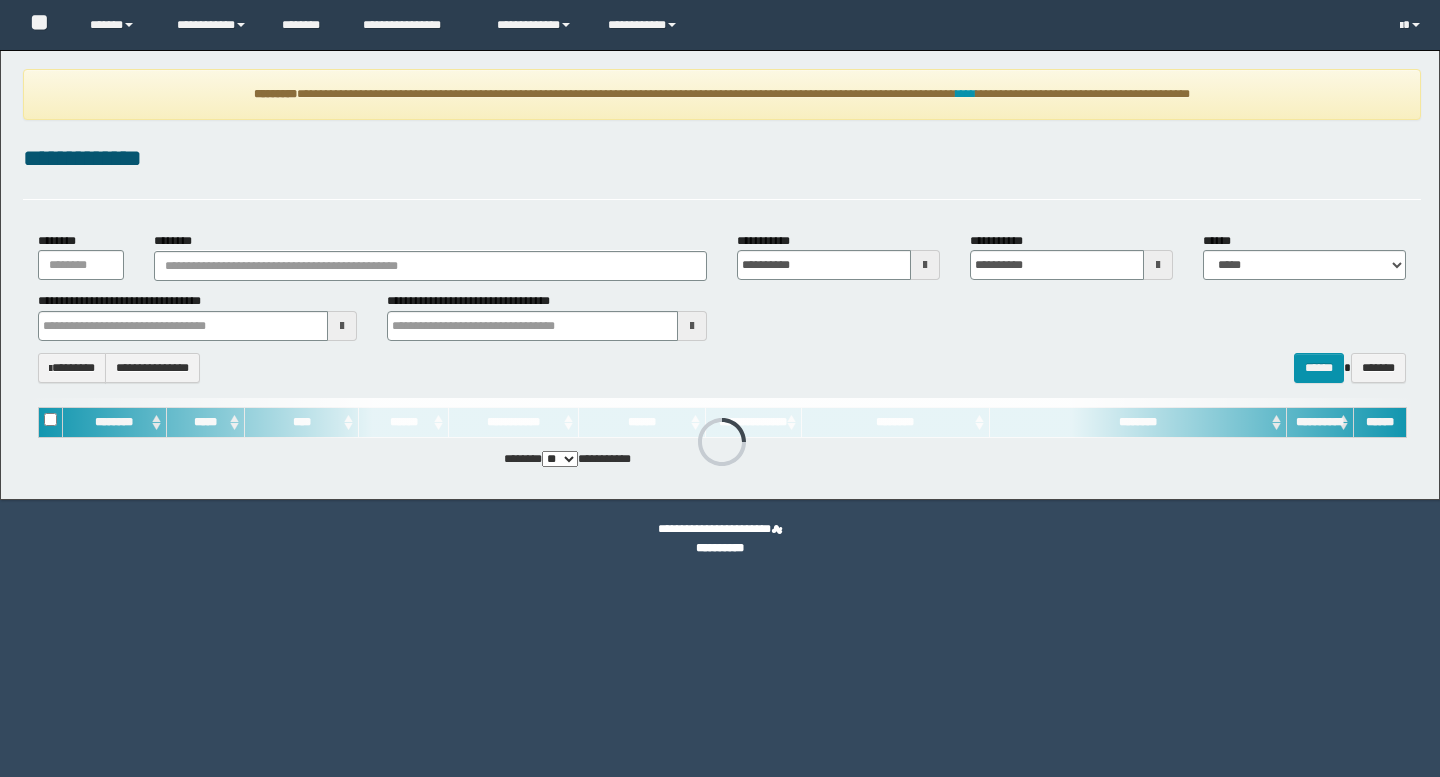 scroll, scrollTop: 0, scrollLeft: 0, axis: both 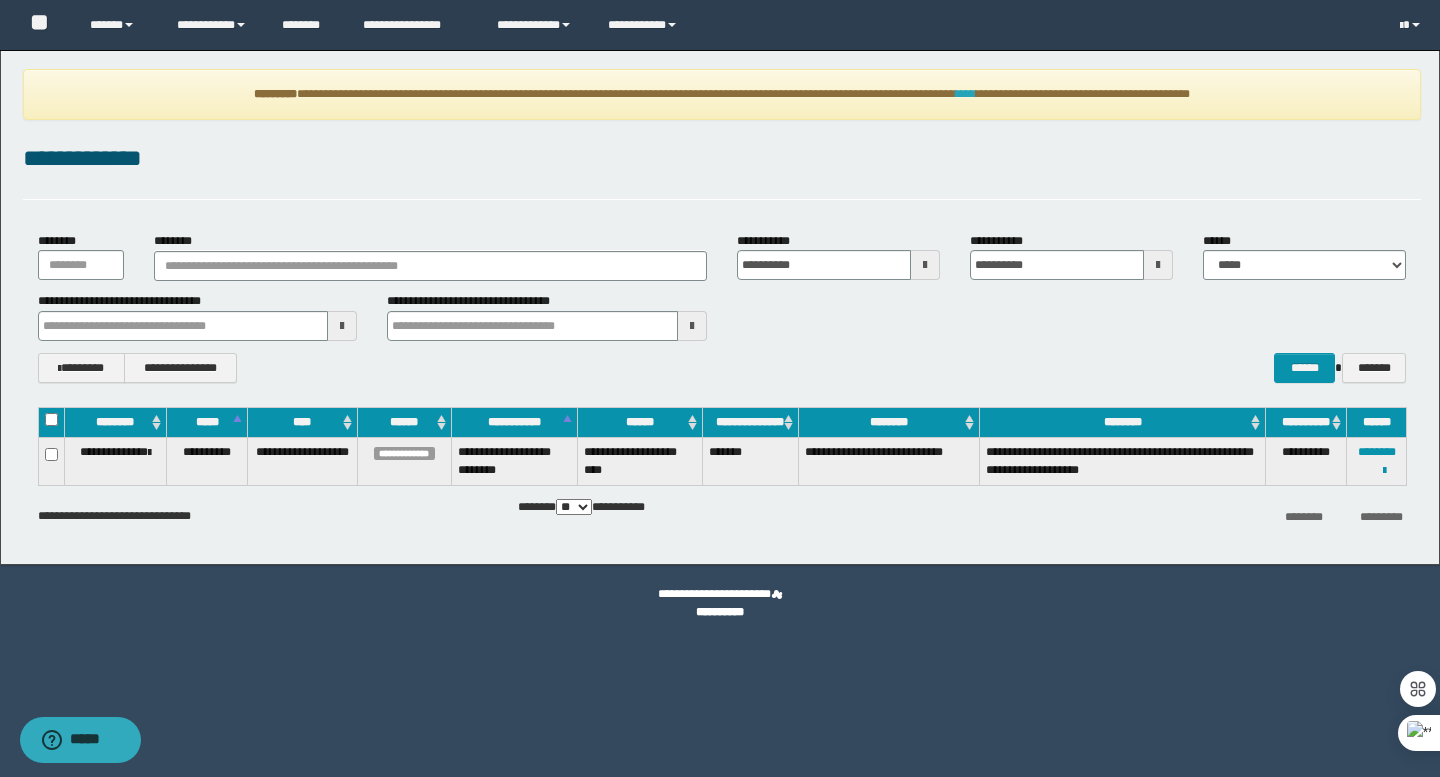 click on "****" at bounding box center [966, 94] 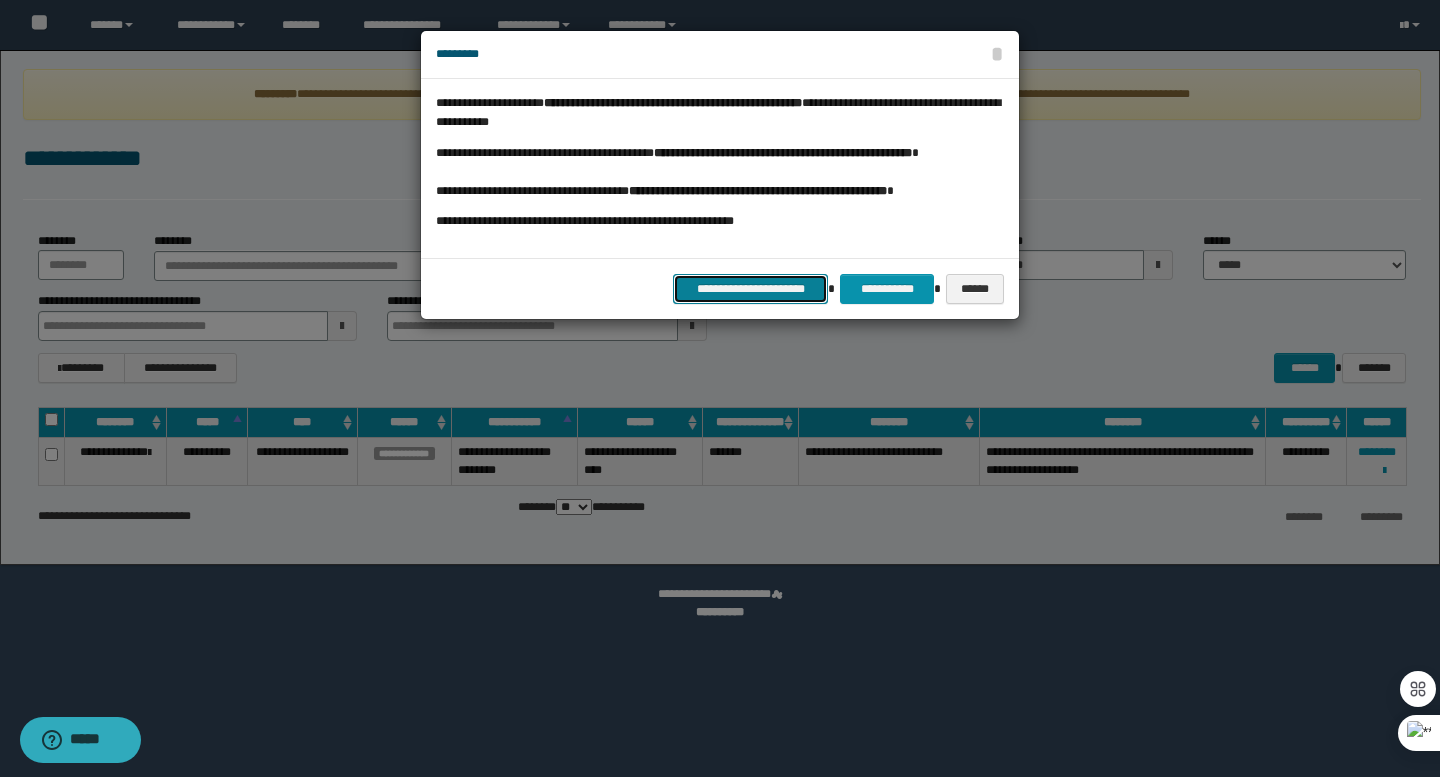 click on "**********" at bounding box center (750, 289) 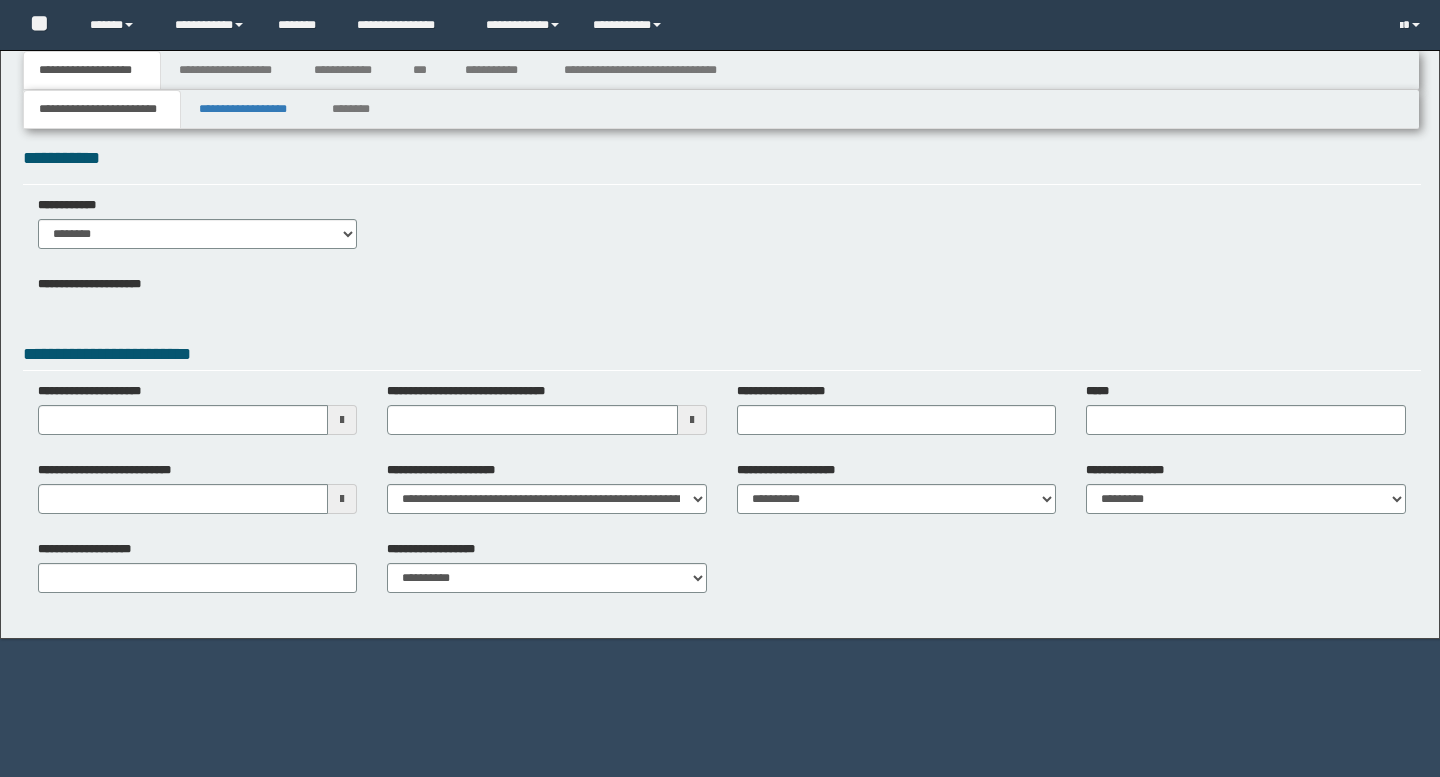 scroll, scrollTop: 0, scrollLeft: 0, axis: both 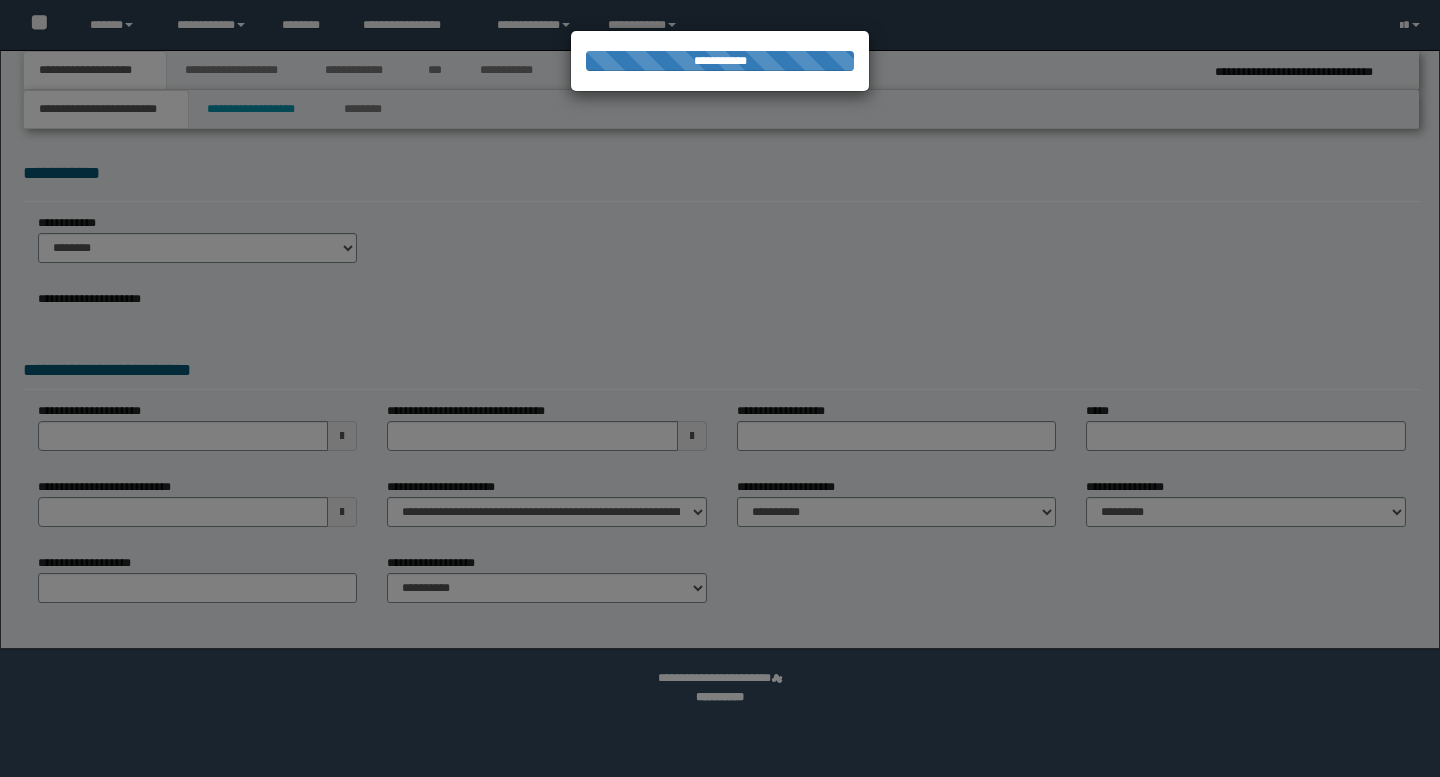 select on "*" 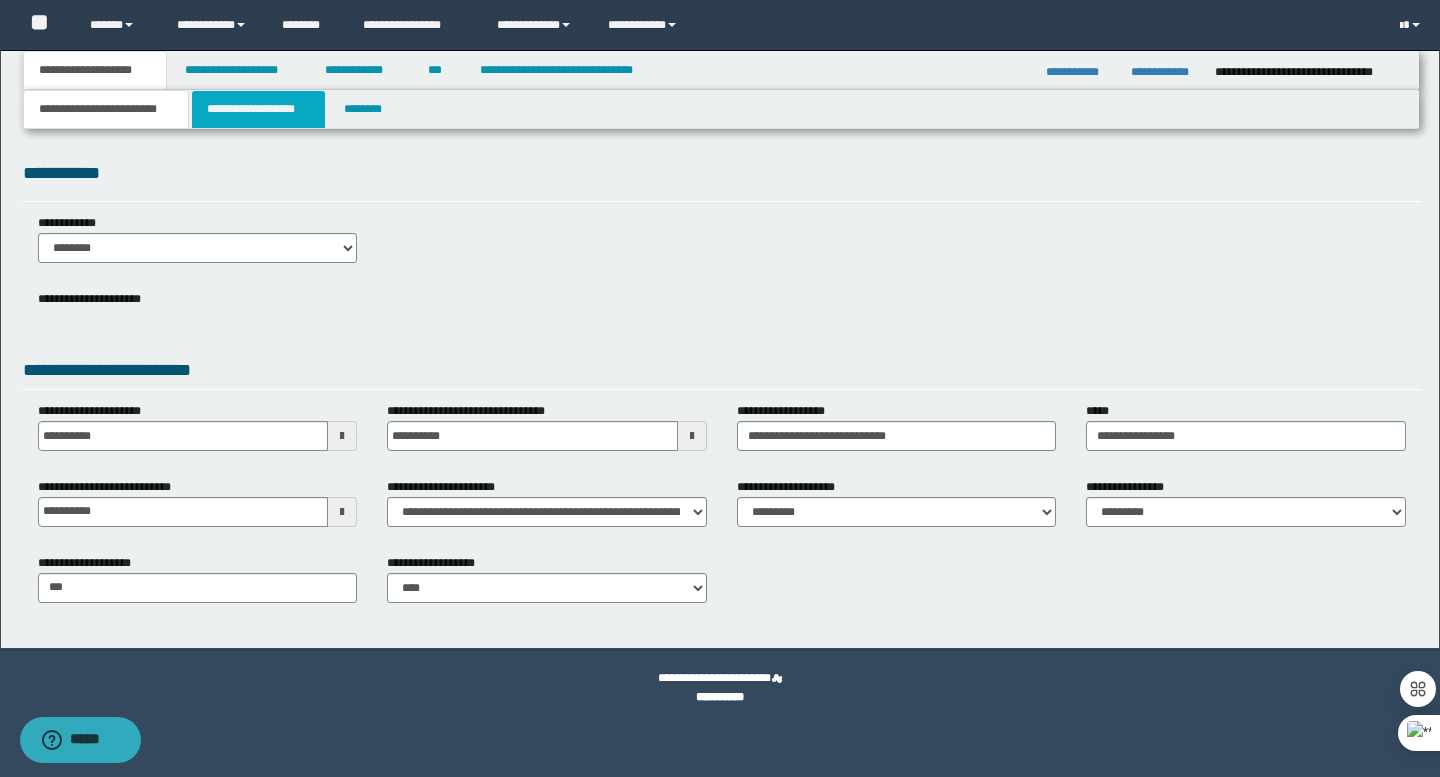 click on "**********" at bounding box center [258, 109] 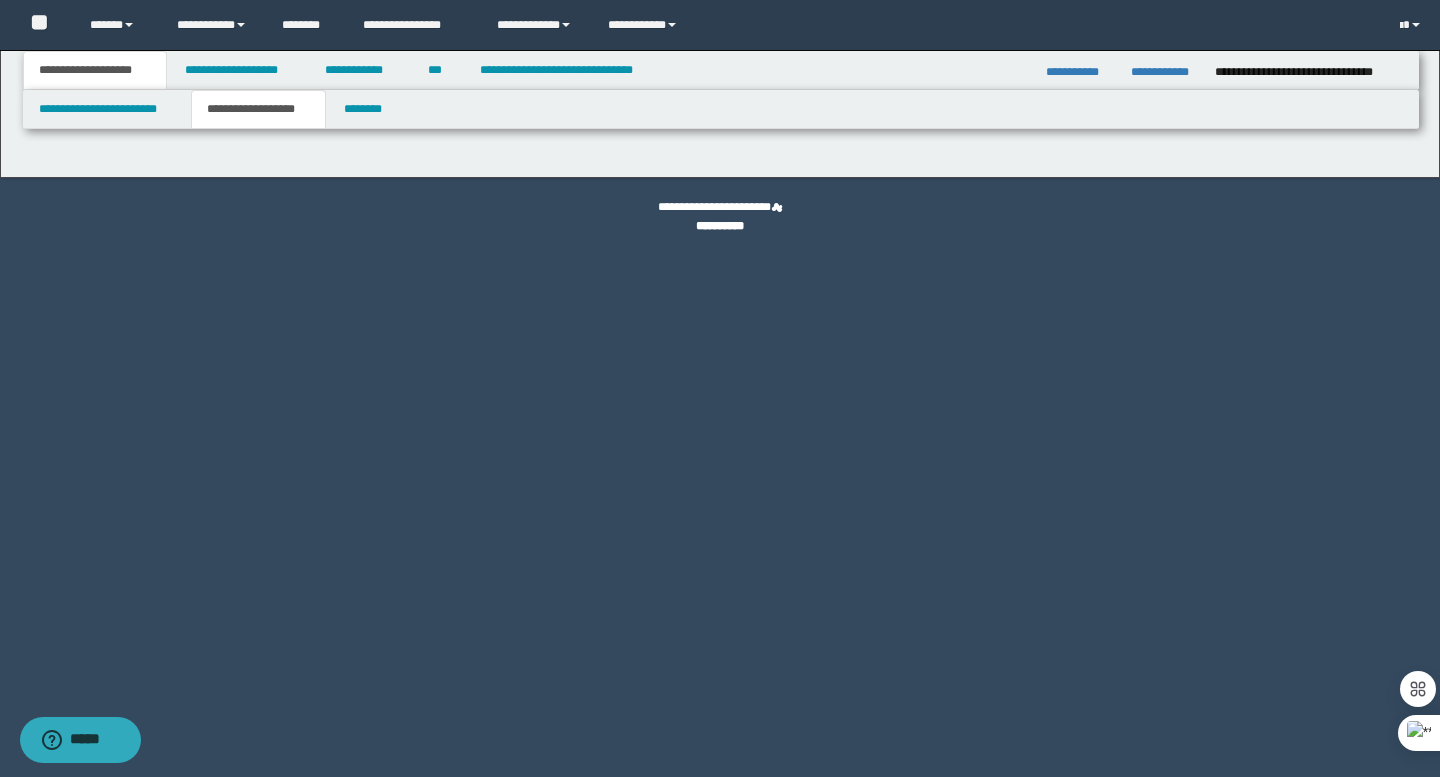 type on "*******" 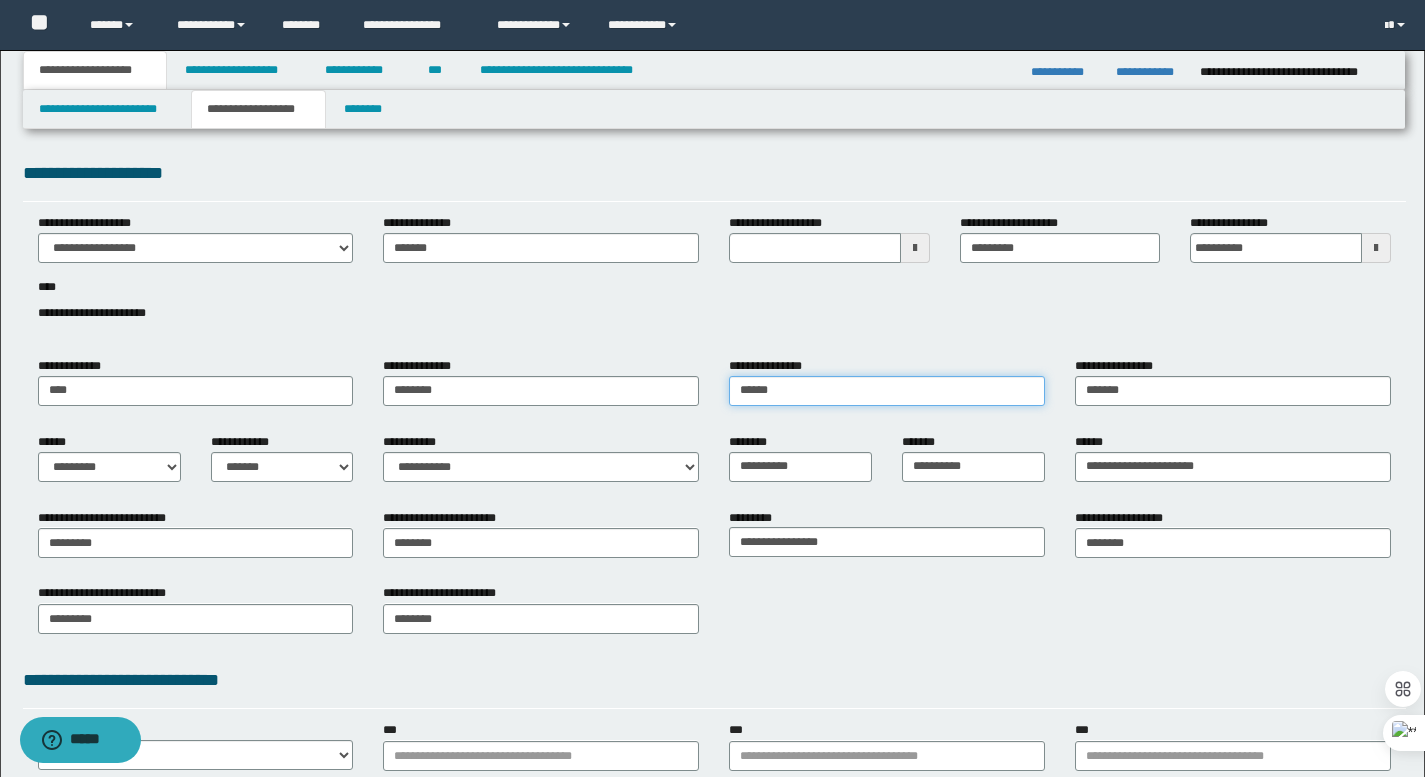 drag, startPoint x: 797, startPoint y: 400, endPoint x: 630, endPoint y: 382, distance: 167.96725 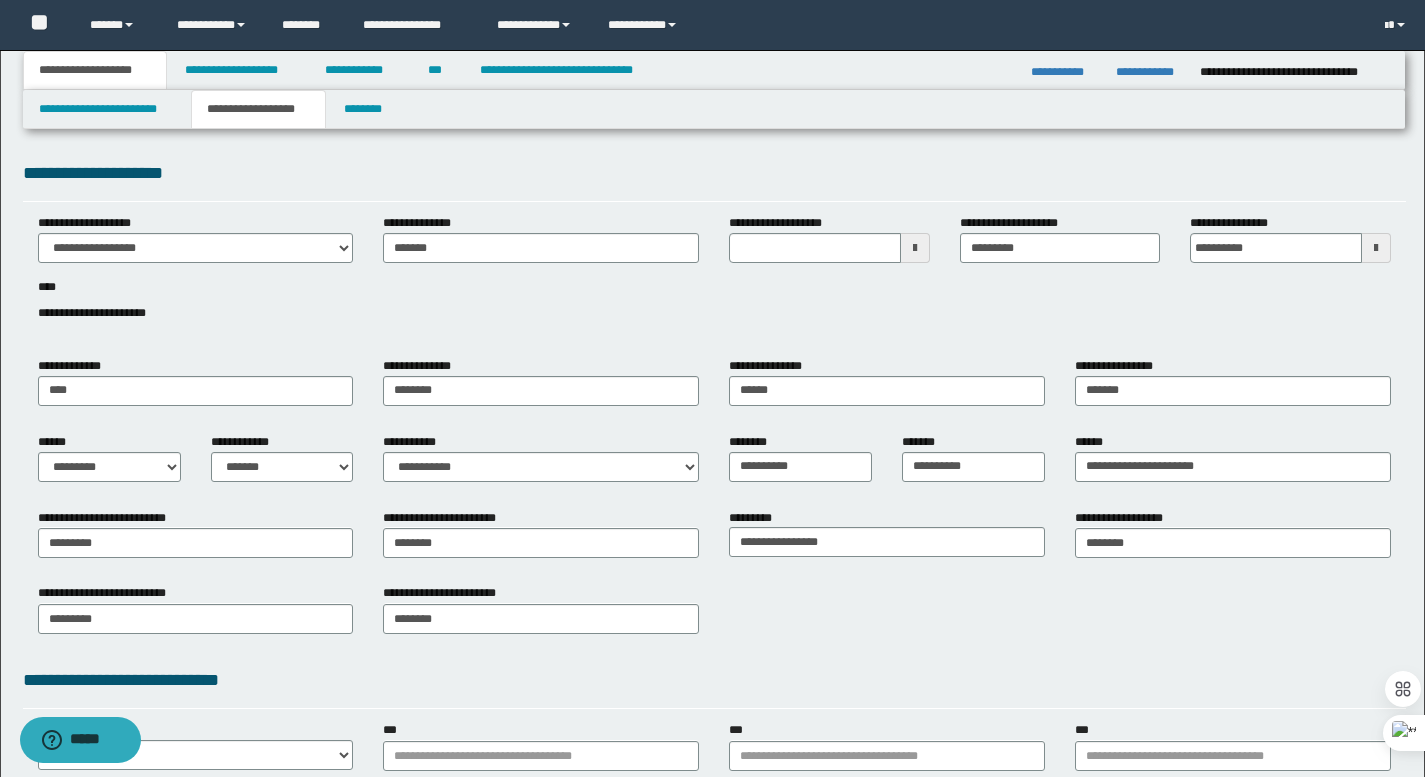 click on "**********" at bounding box center (714, 279) 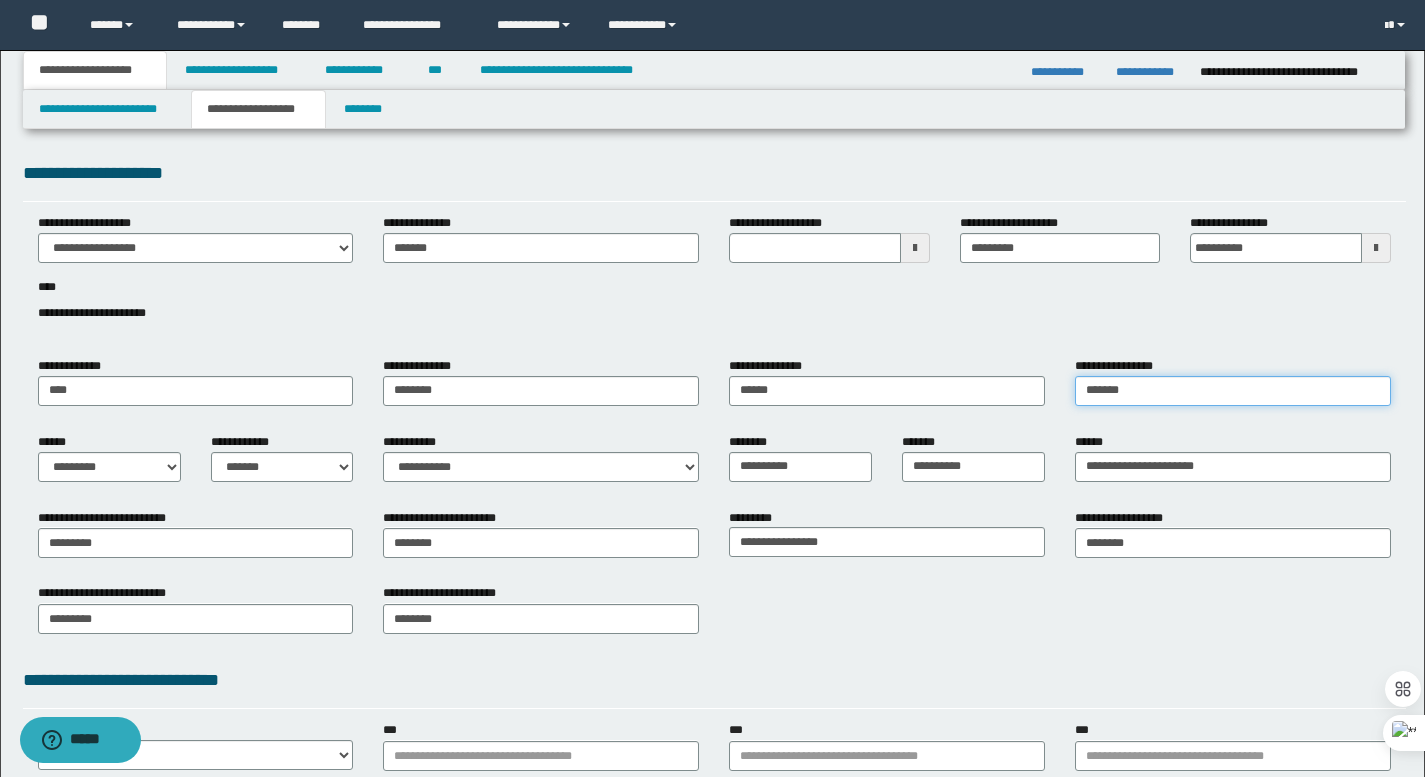 drag, startPoint x: 1175, startPoint y: 387, endPoint x: 1046, endPoint y: 364, distance: 131.03435 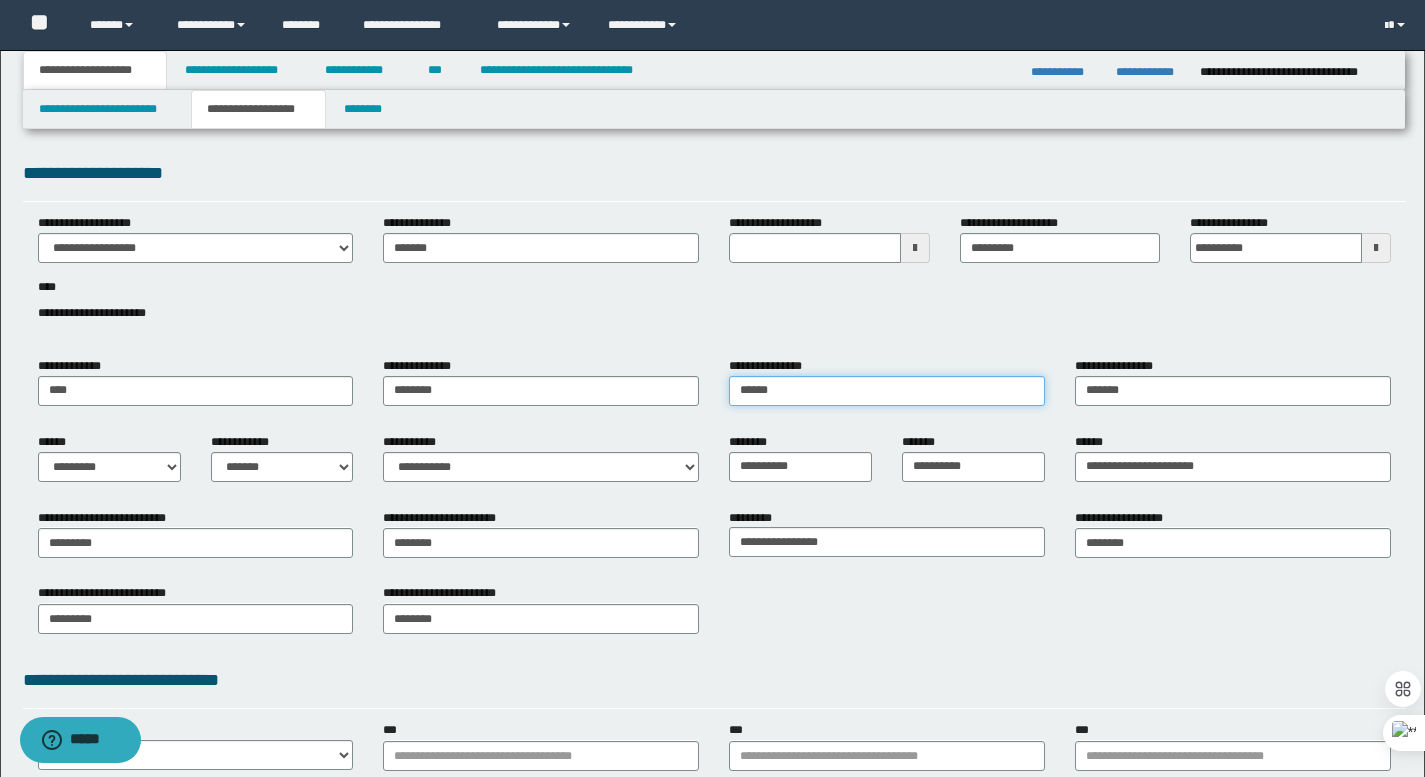 drag, startPoint x: 816, startPoint y: 392, endPoint x: 370, endPoint y: 309, distance: 453.65735 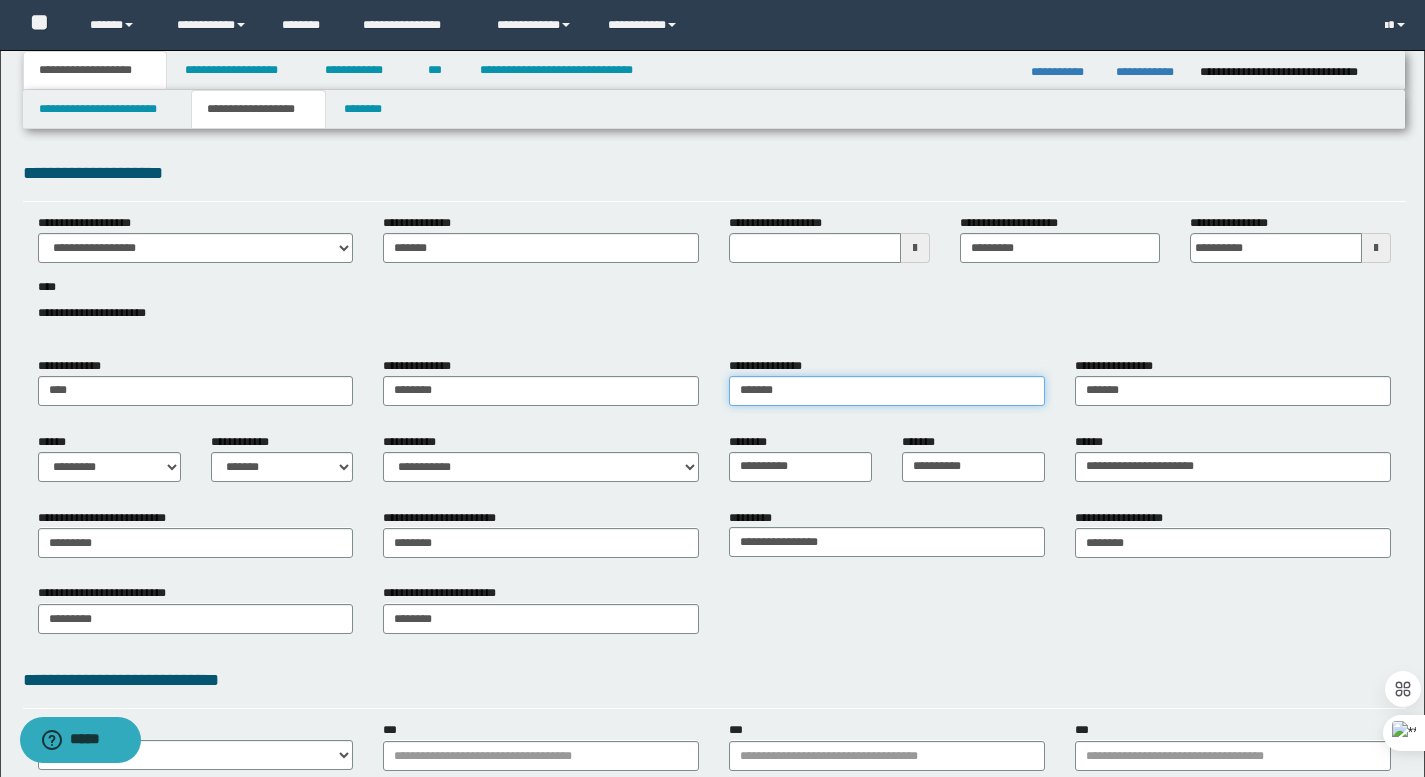type on "*******" 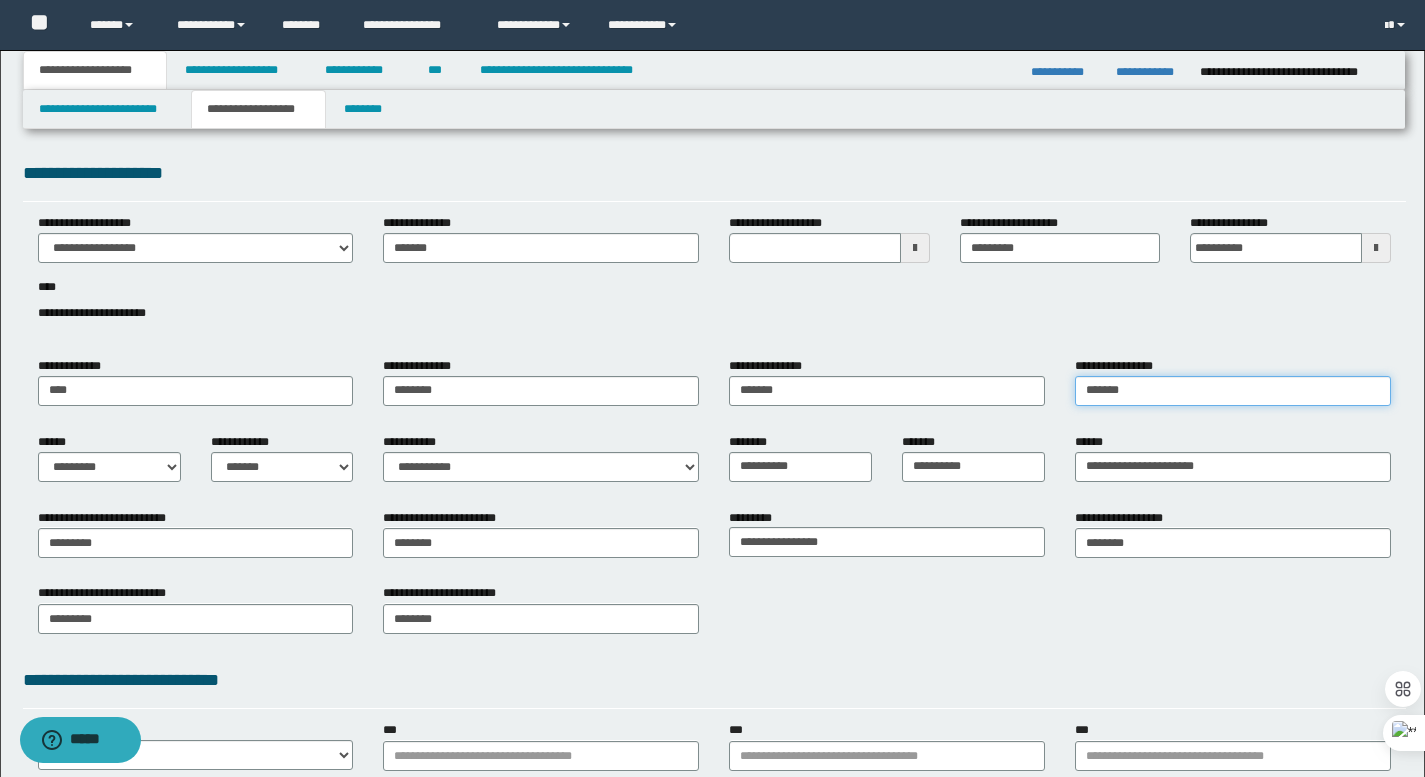 drag, startPoint x: 1148, startPoint y: 391, endPoint x: 752, endPoint y: 365, distance: 396.85263 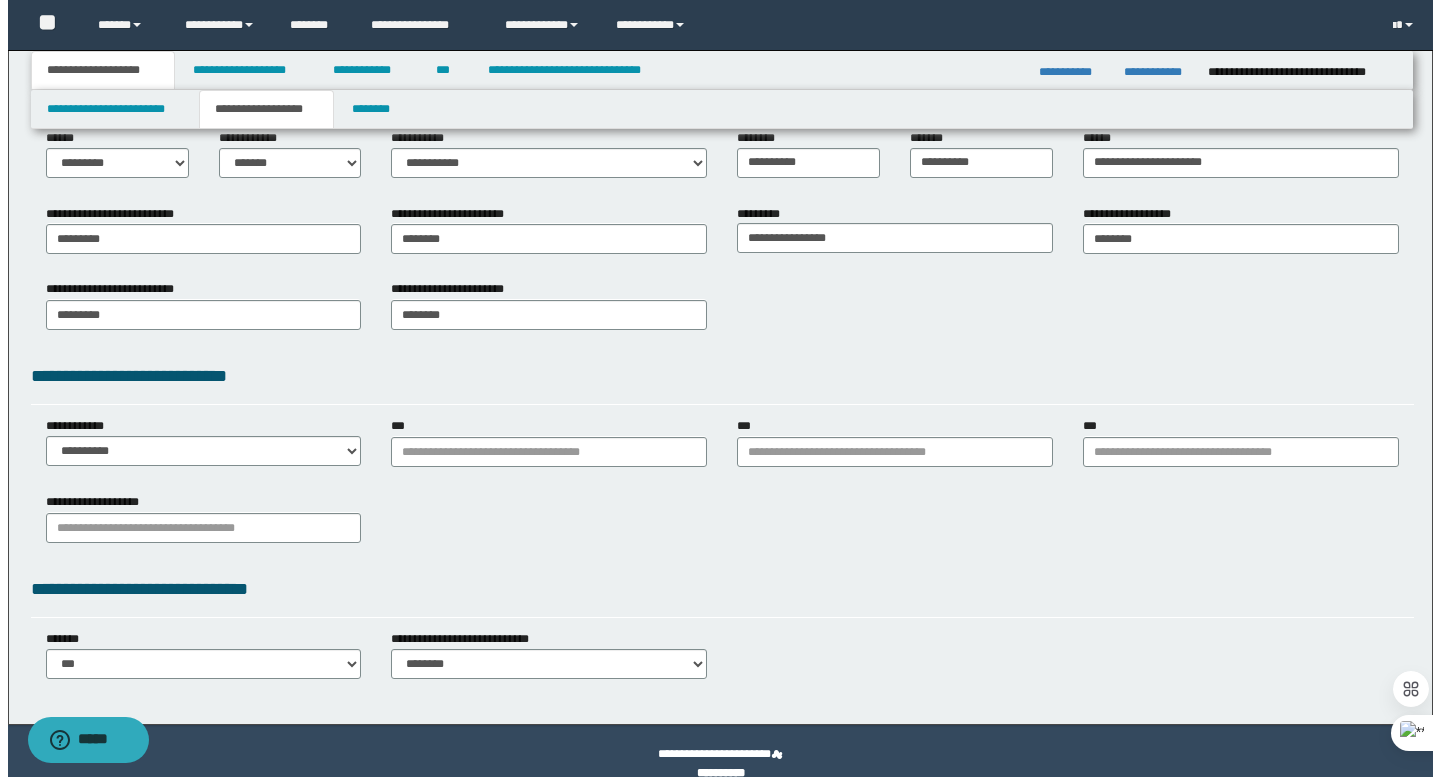 scroll, scrollTop: 0, scrollLeft: 0, axis: both 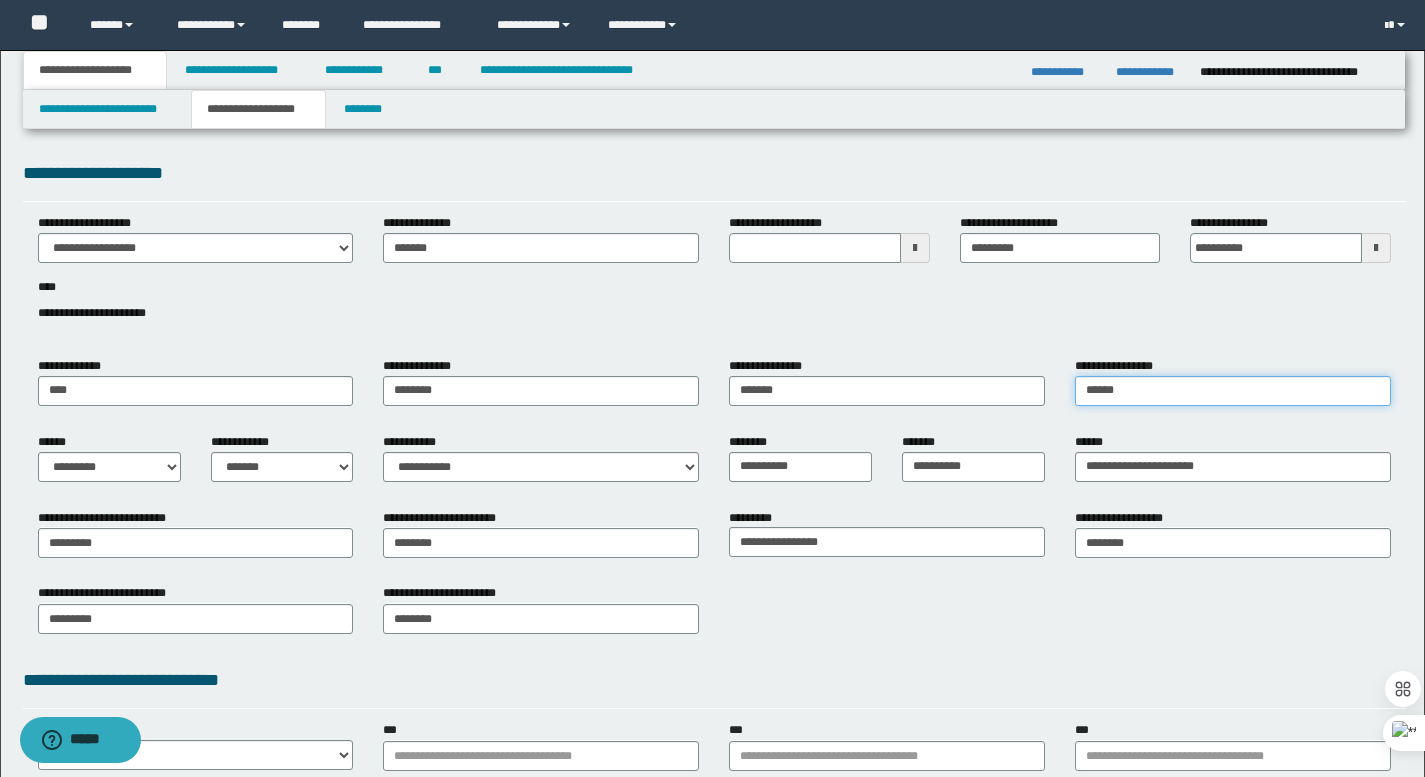 type on "******" 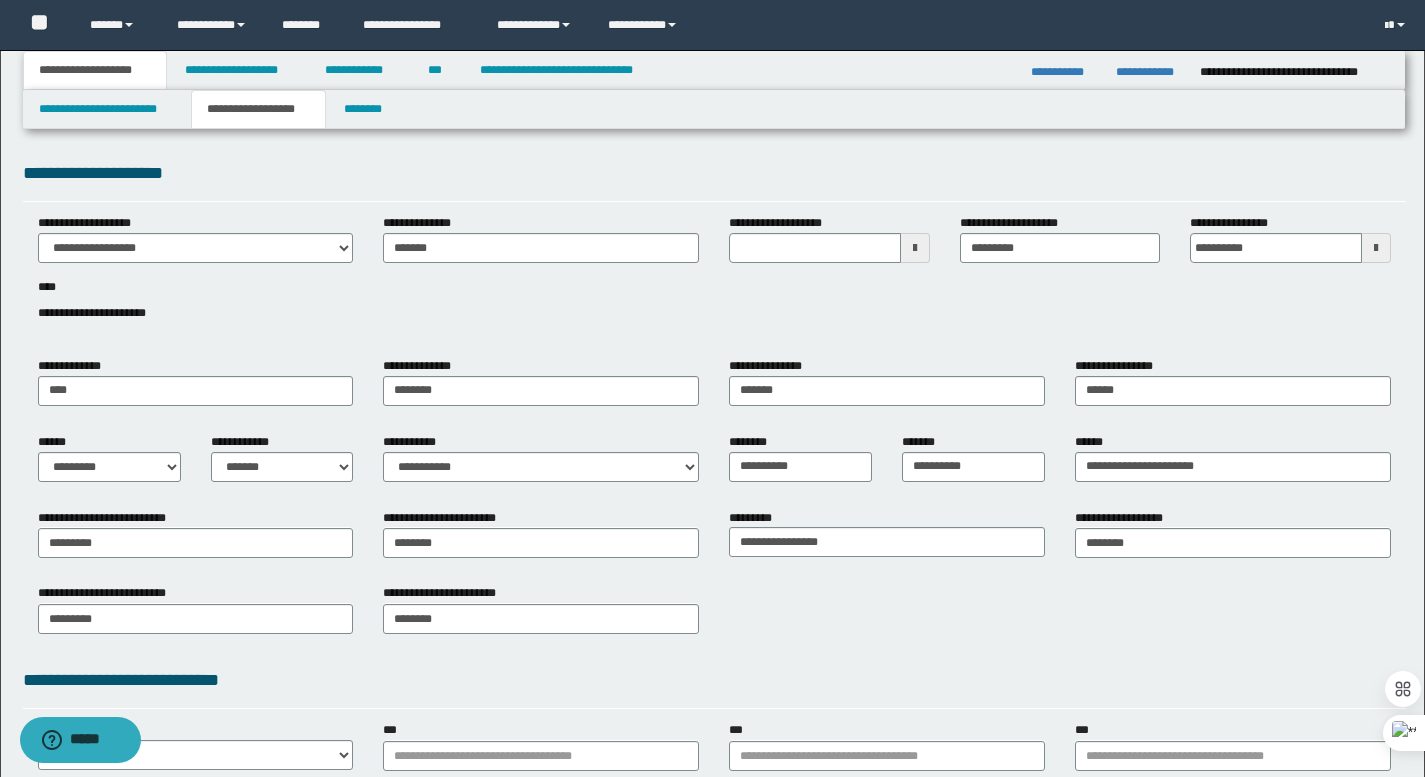 click on "**********" at bounding box center (714, 279) 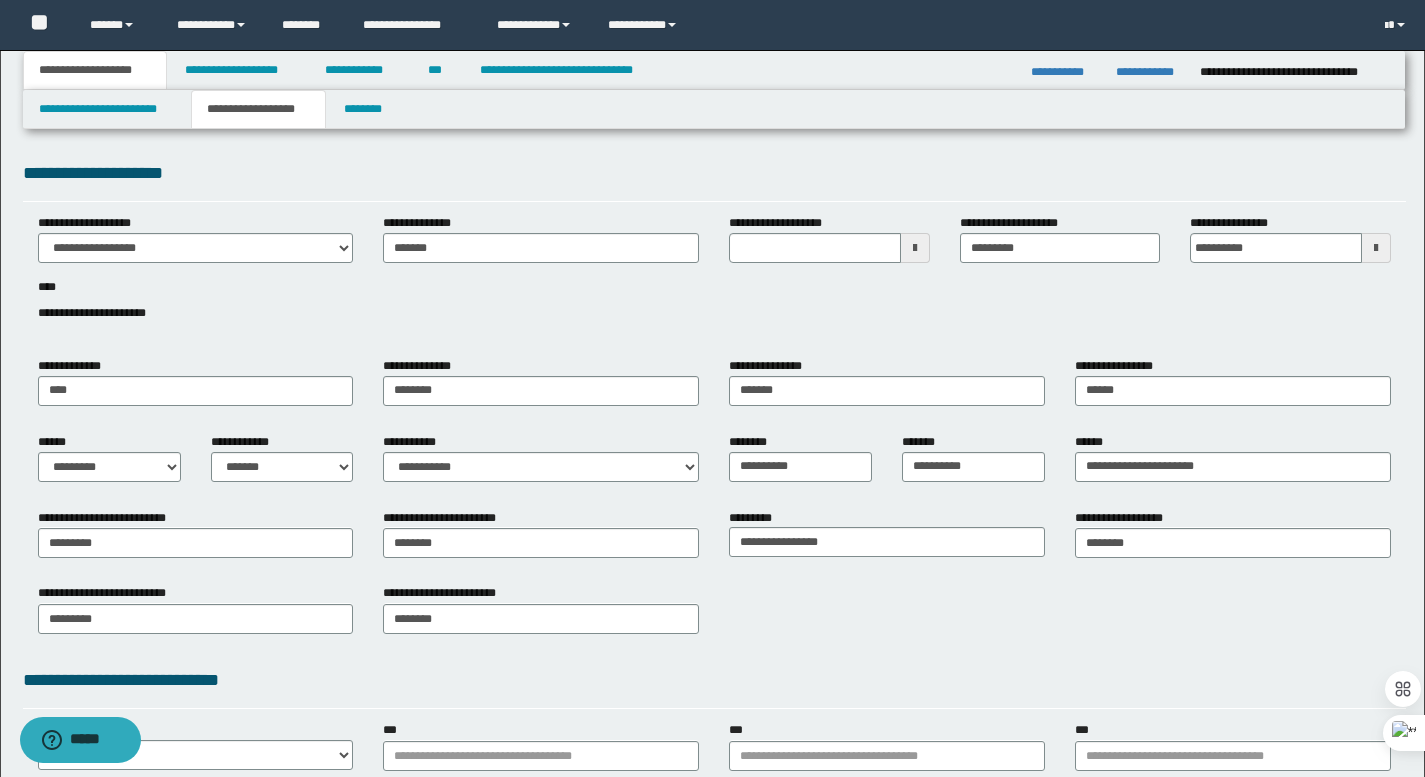 type 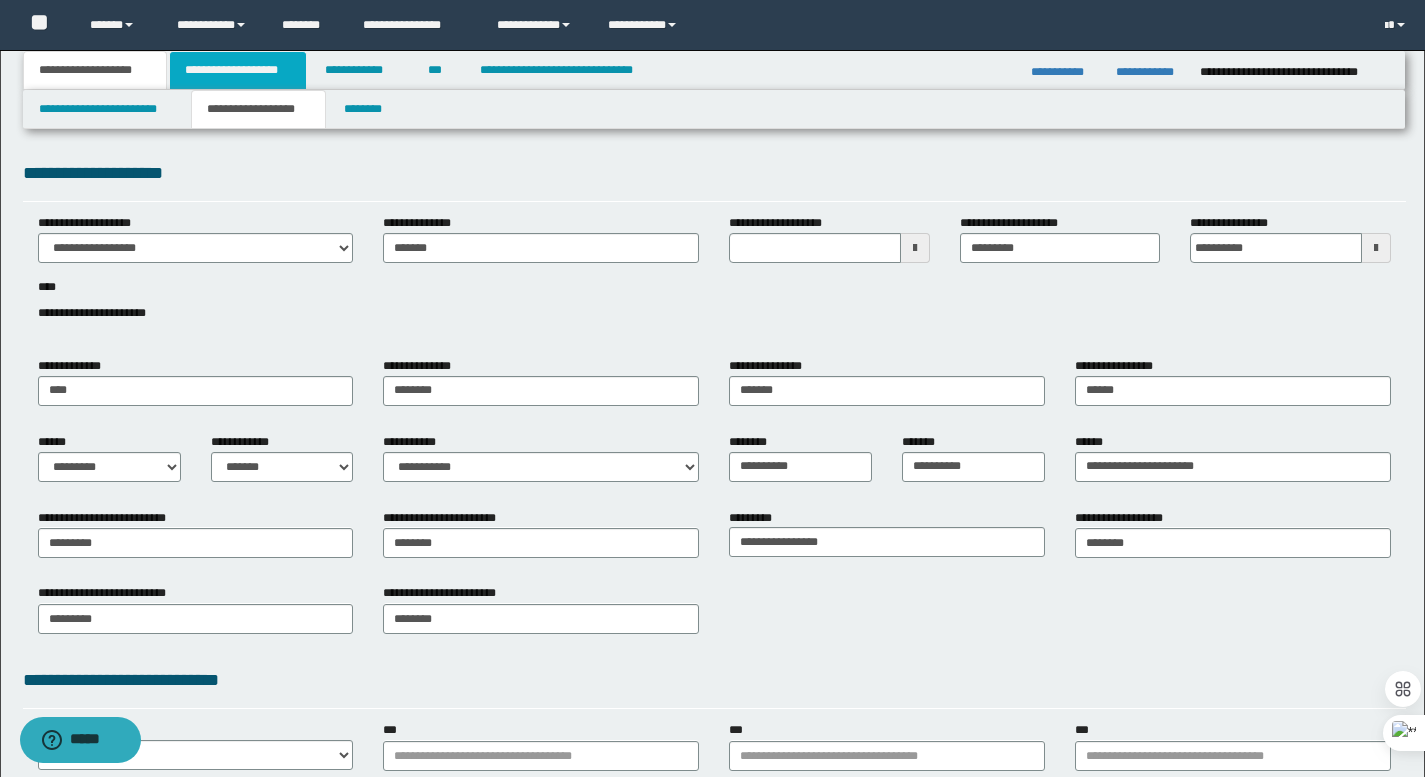 click on "**********" at bounding box center (238, 70) 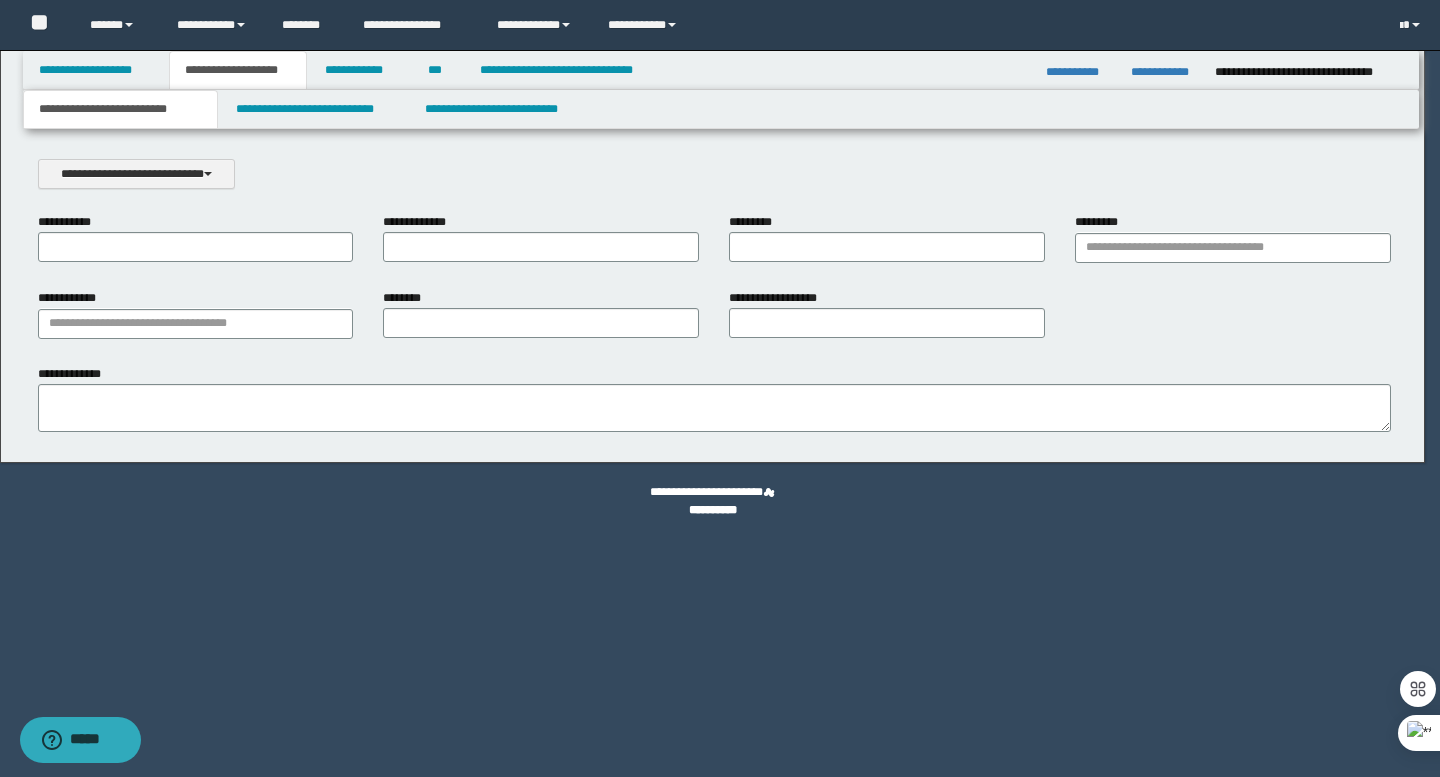 scroll, scrollTop: 0, scrollLeft: 0, axis: both 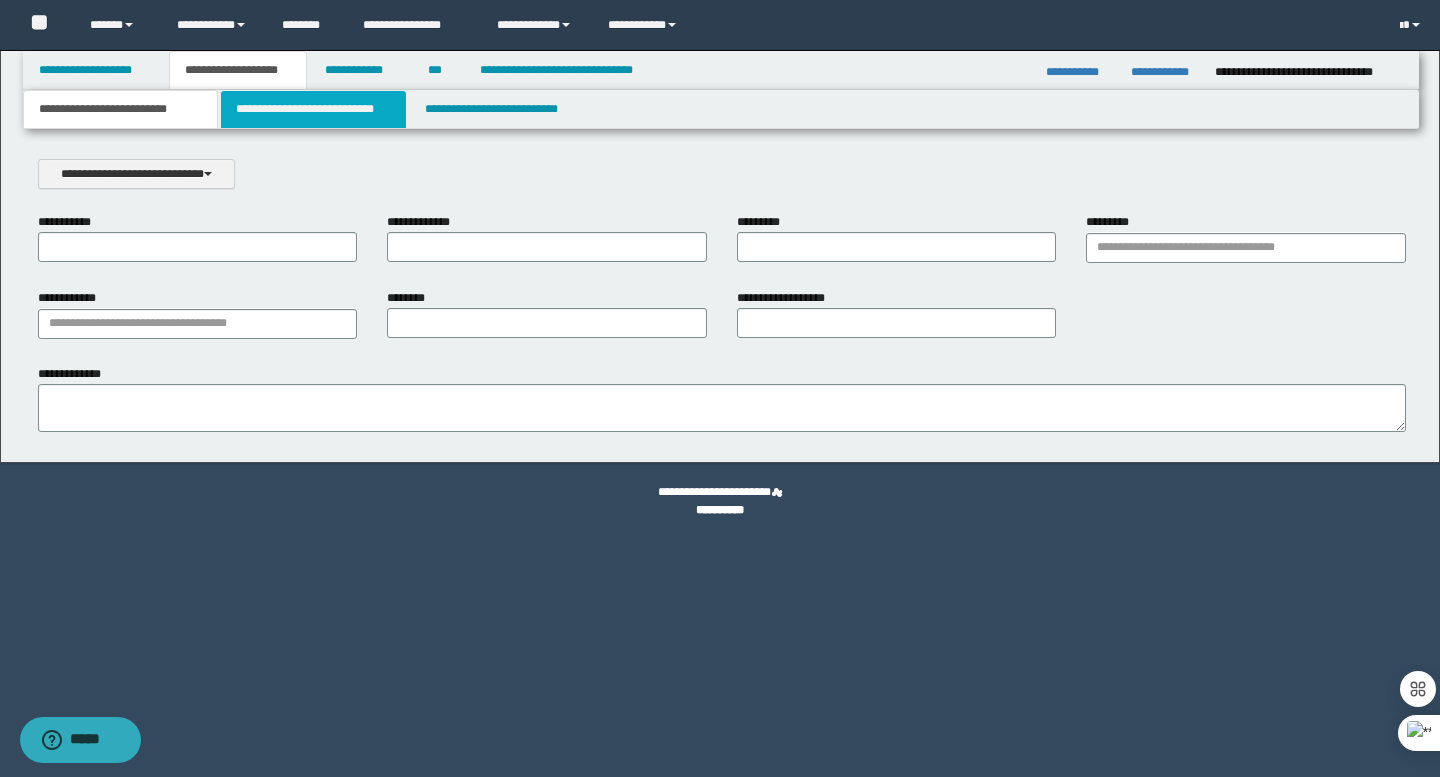 click on "**********" at bounding box center (314, 109) 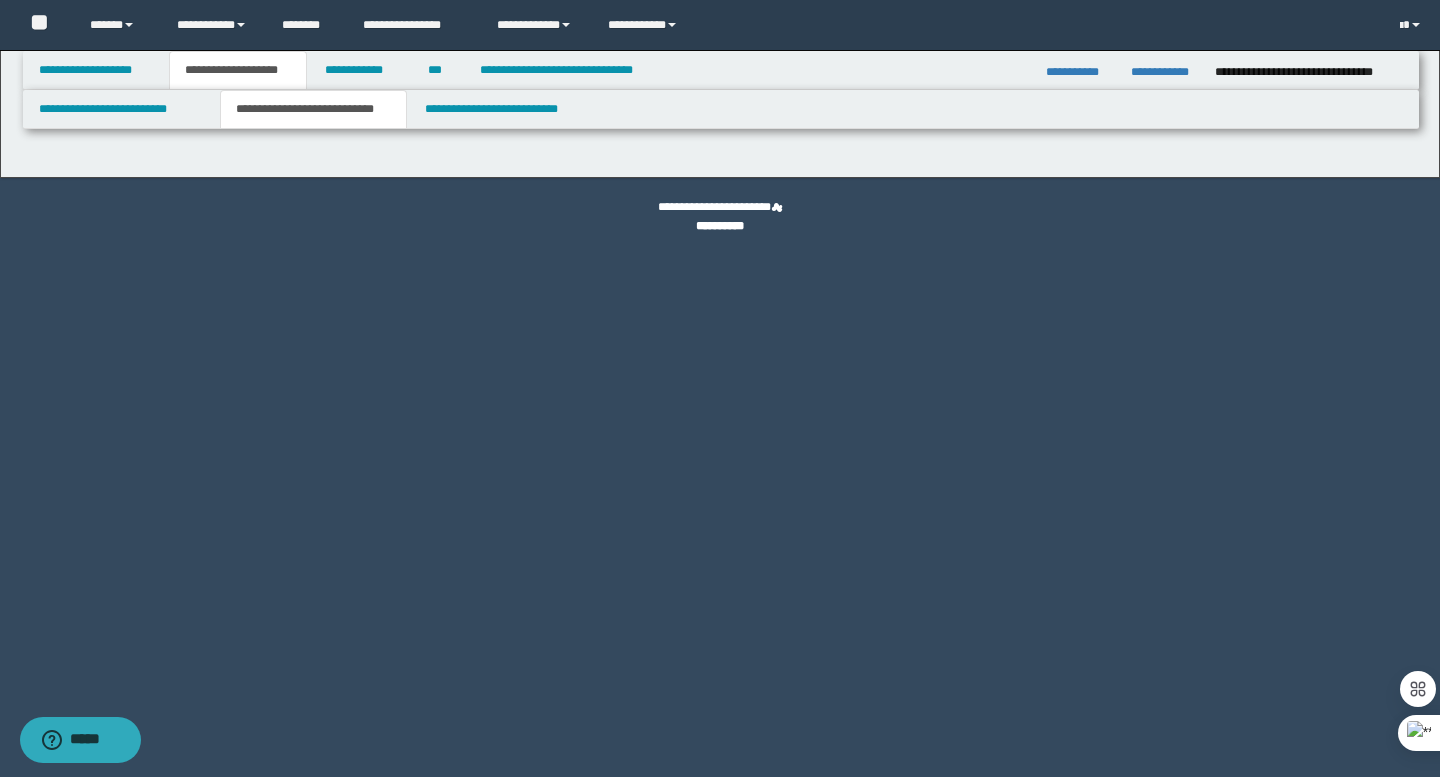 select on "*" 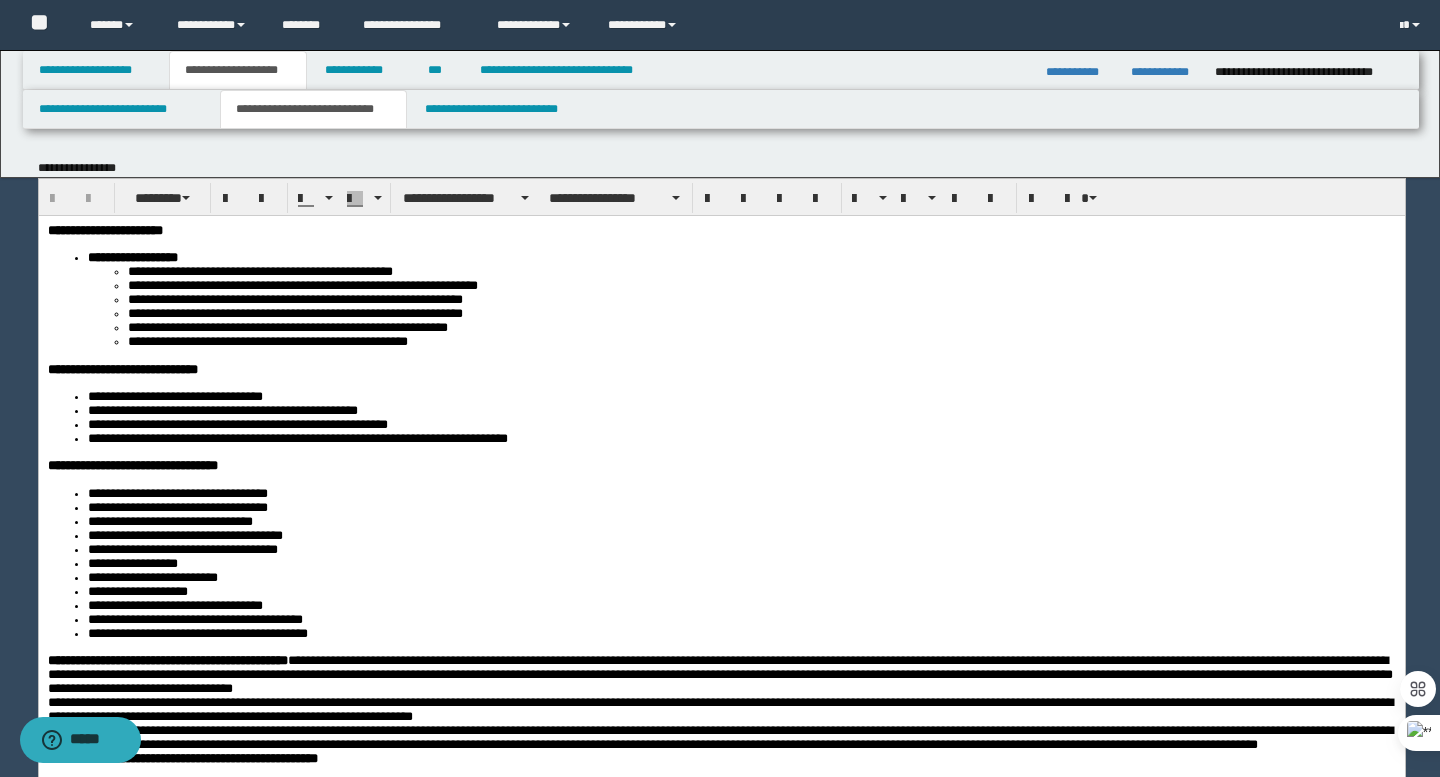 scroll, scrollTop: 0, scrollLeft: 0, axis: both 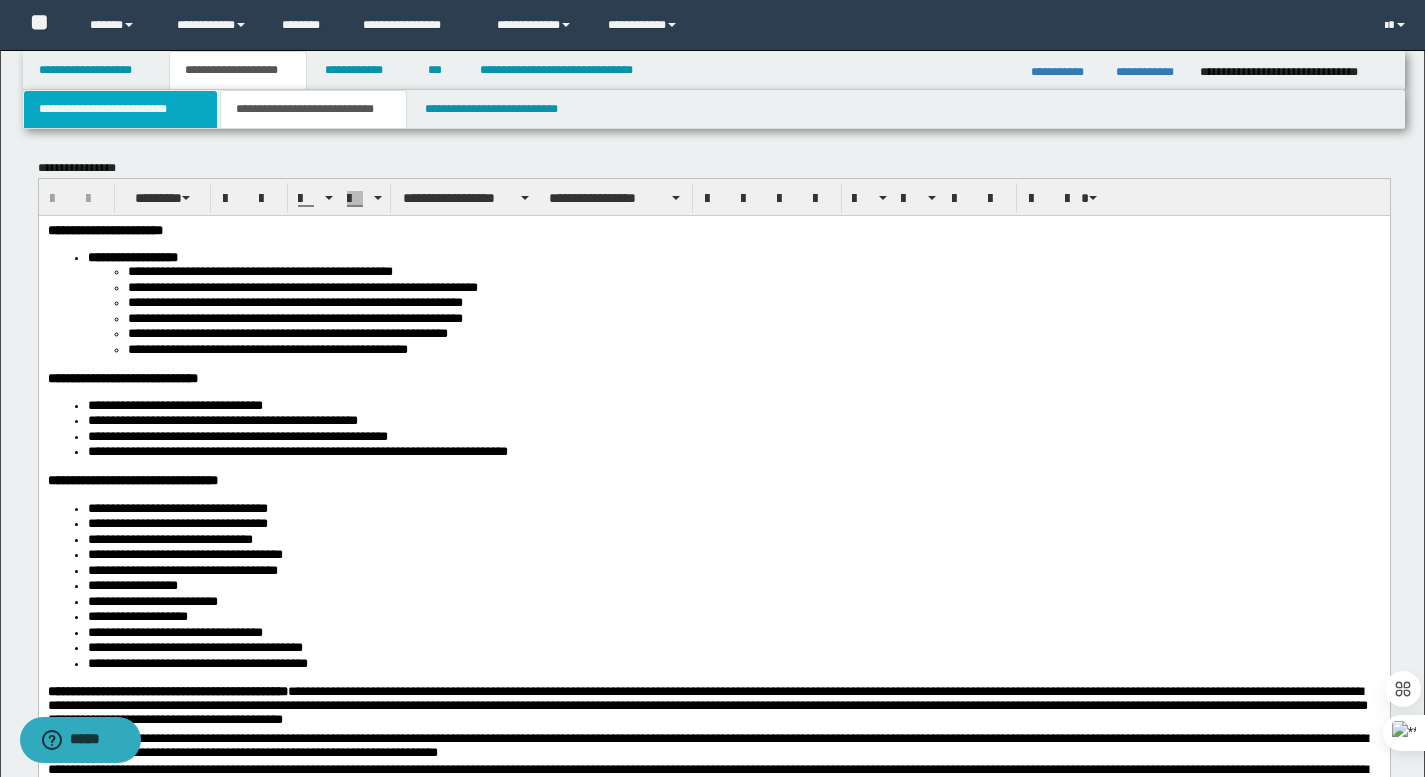 click on "**********" at bounding box center [120, 109] 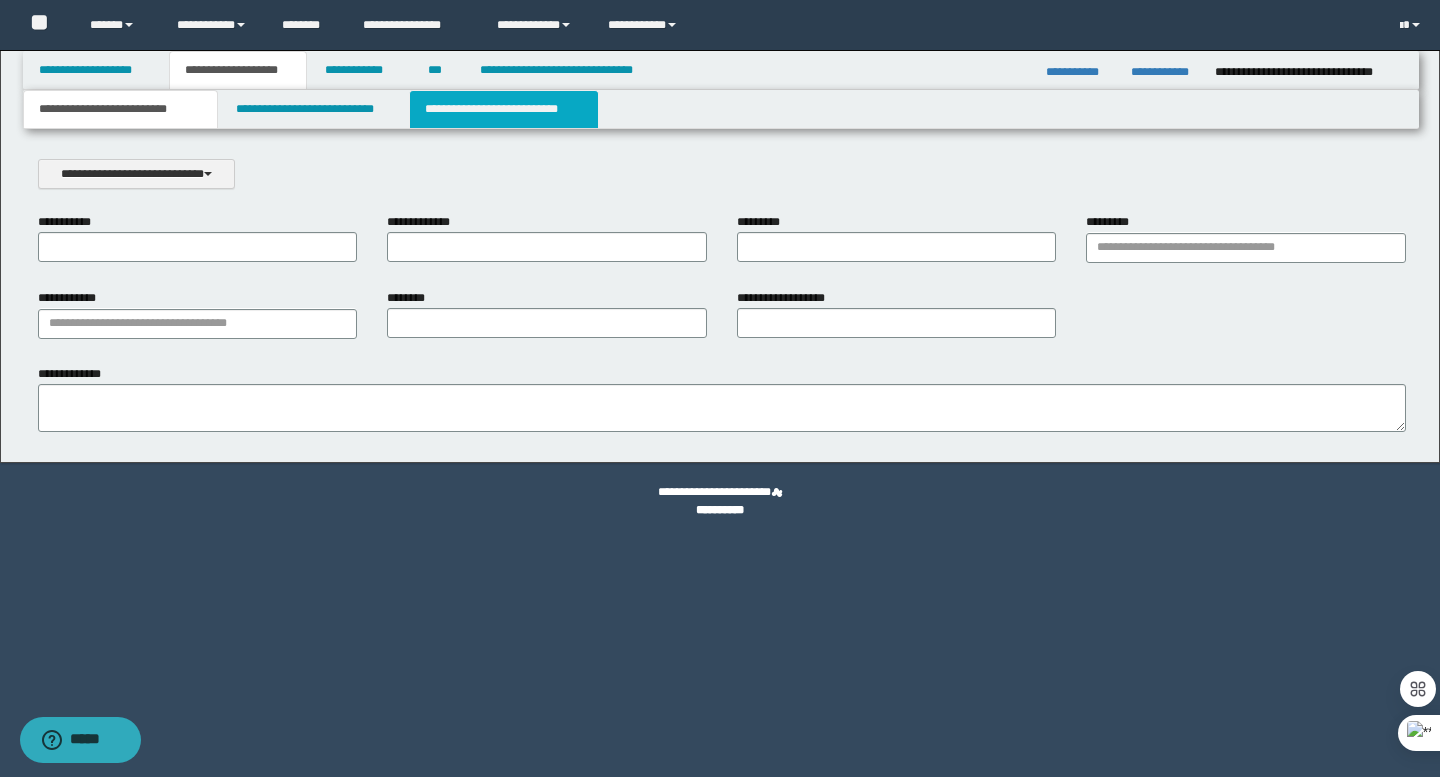 click on "**********" at bounding box center (504, 109) 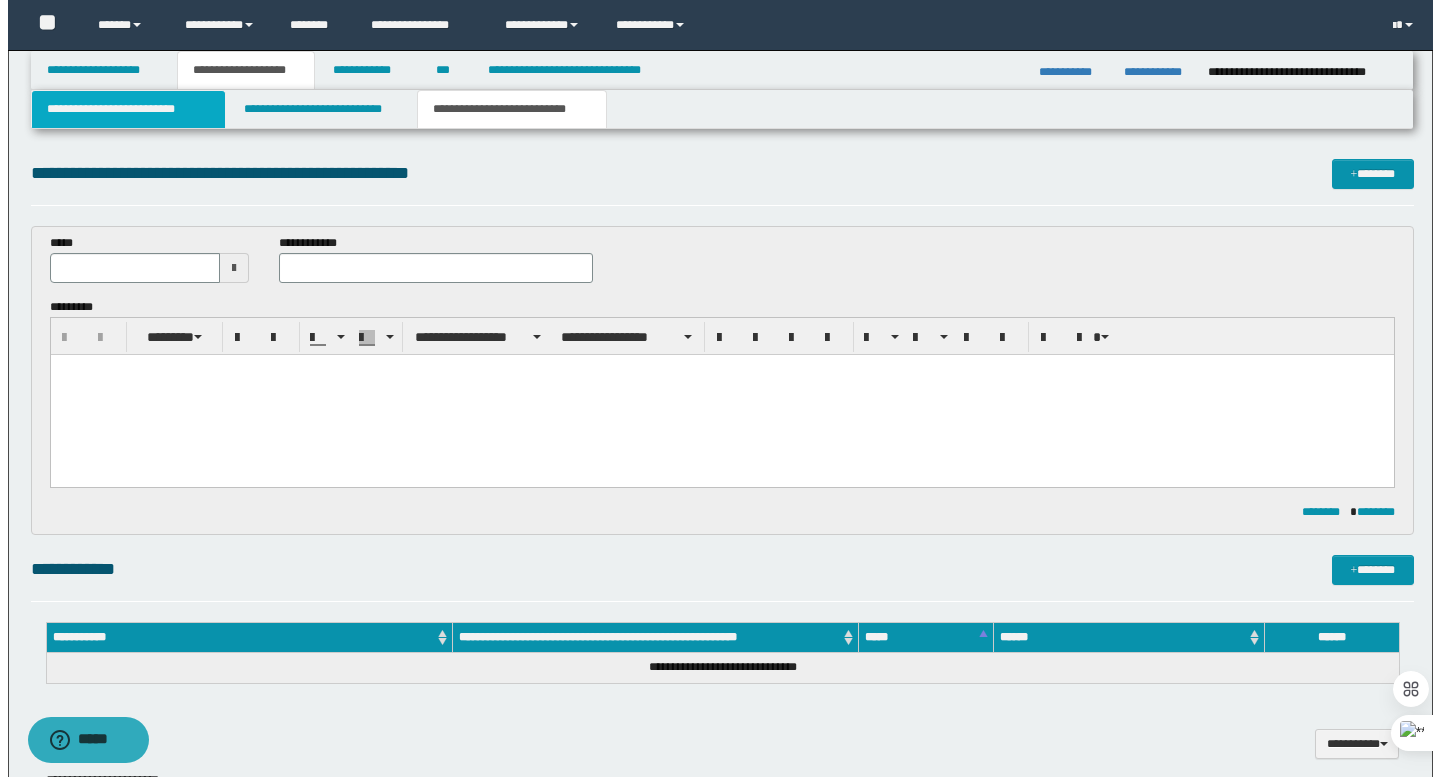 scroll, scrollTop: 0, scrollLeft: 0, axis: both 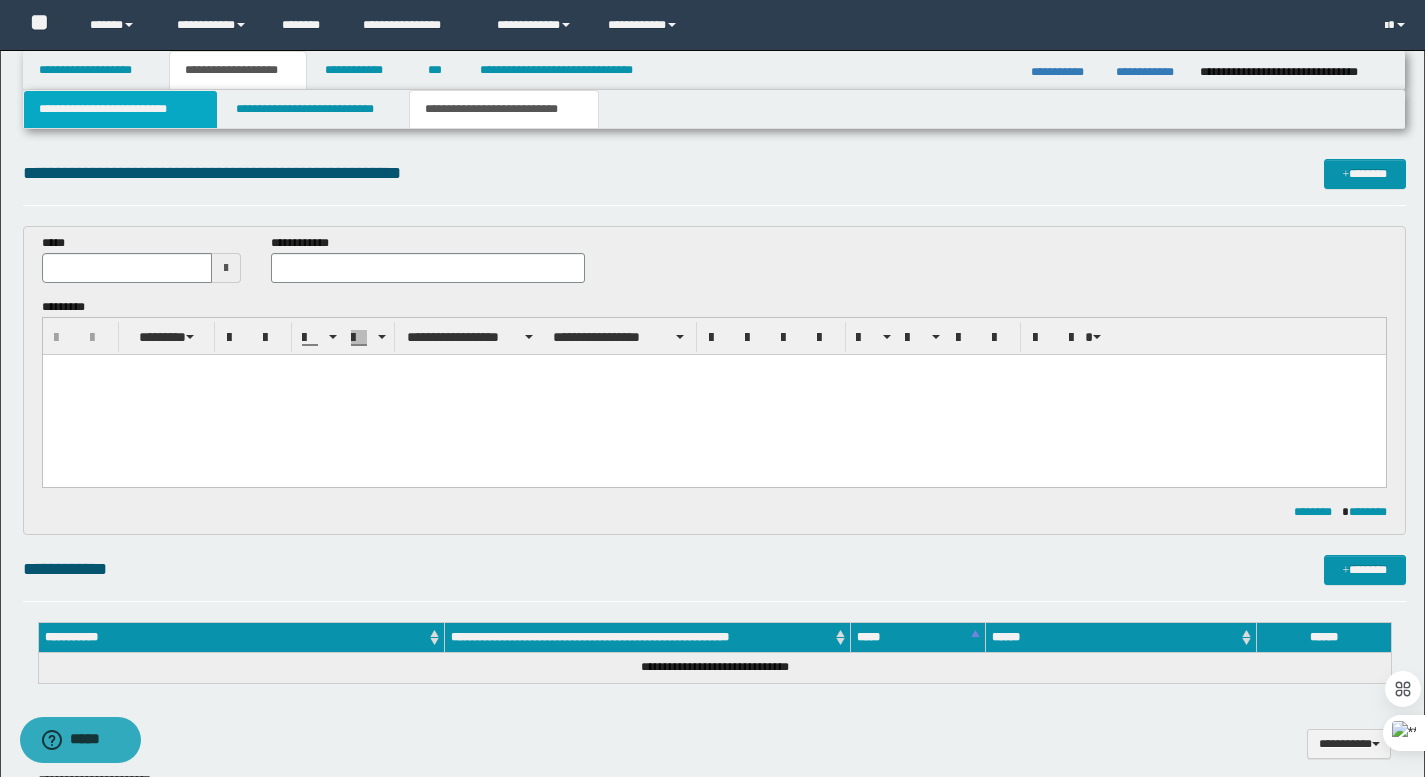 click on "**********" at bounding box center [120, 109] 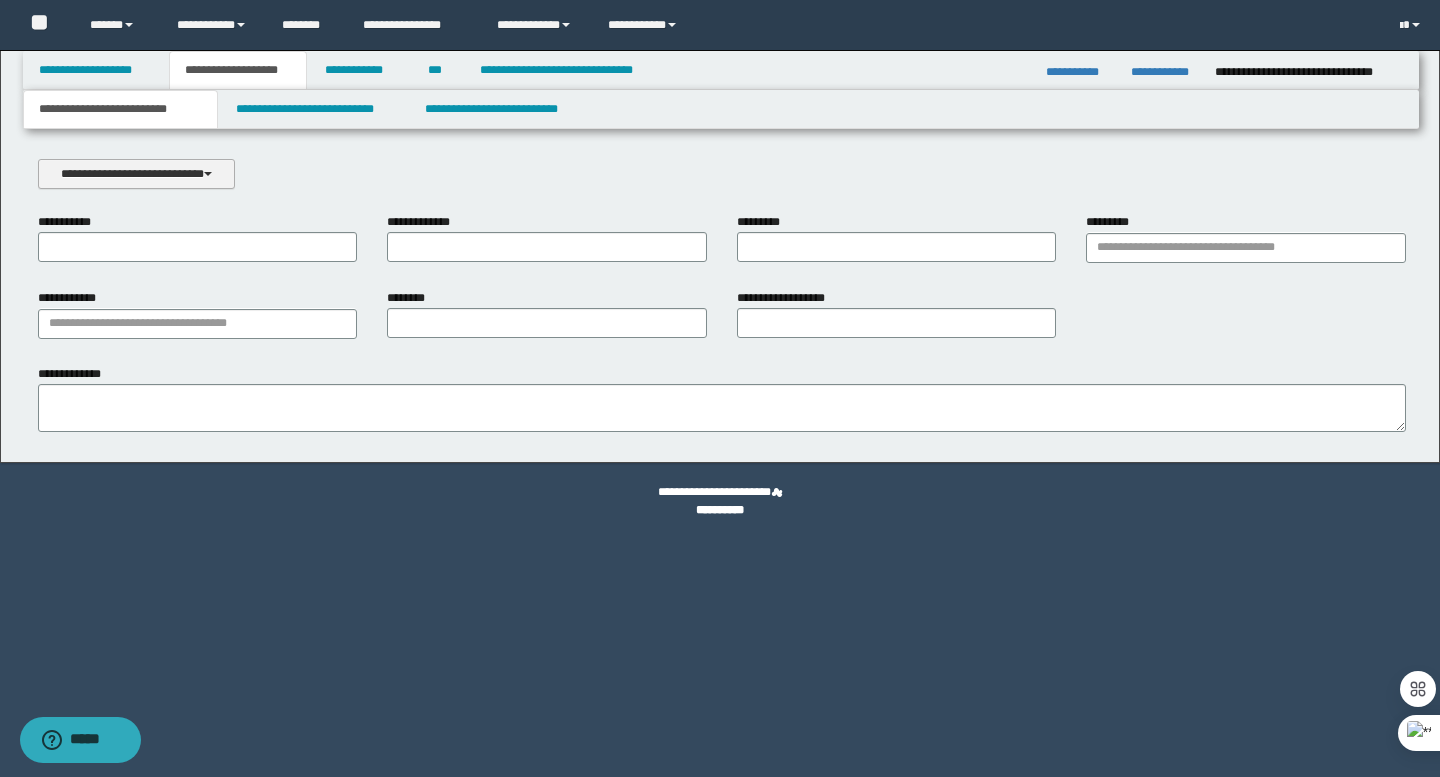click on "**********" at bounding box center (136, 174) 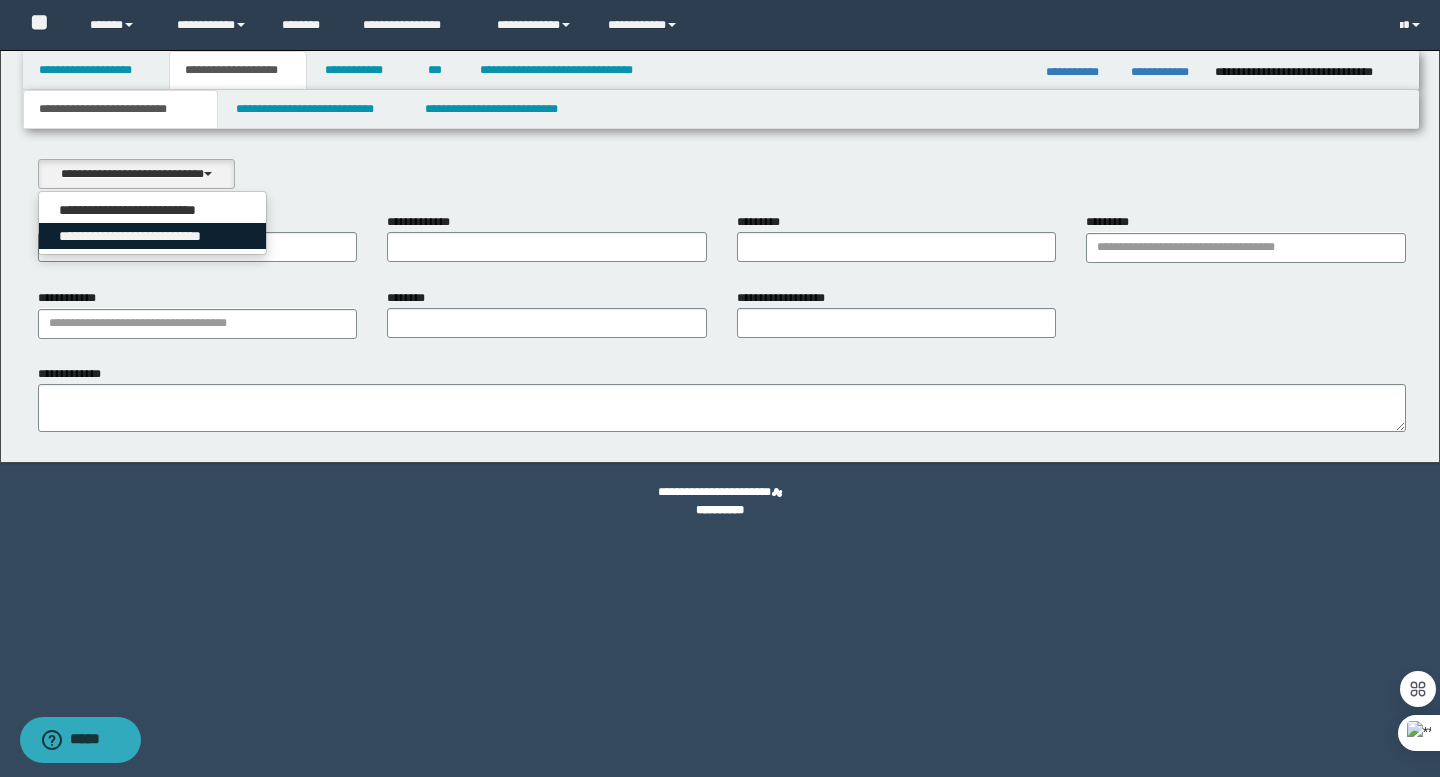 click on "**********" at bounding box center (152, 236) 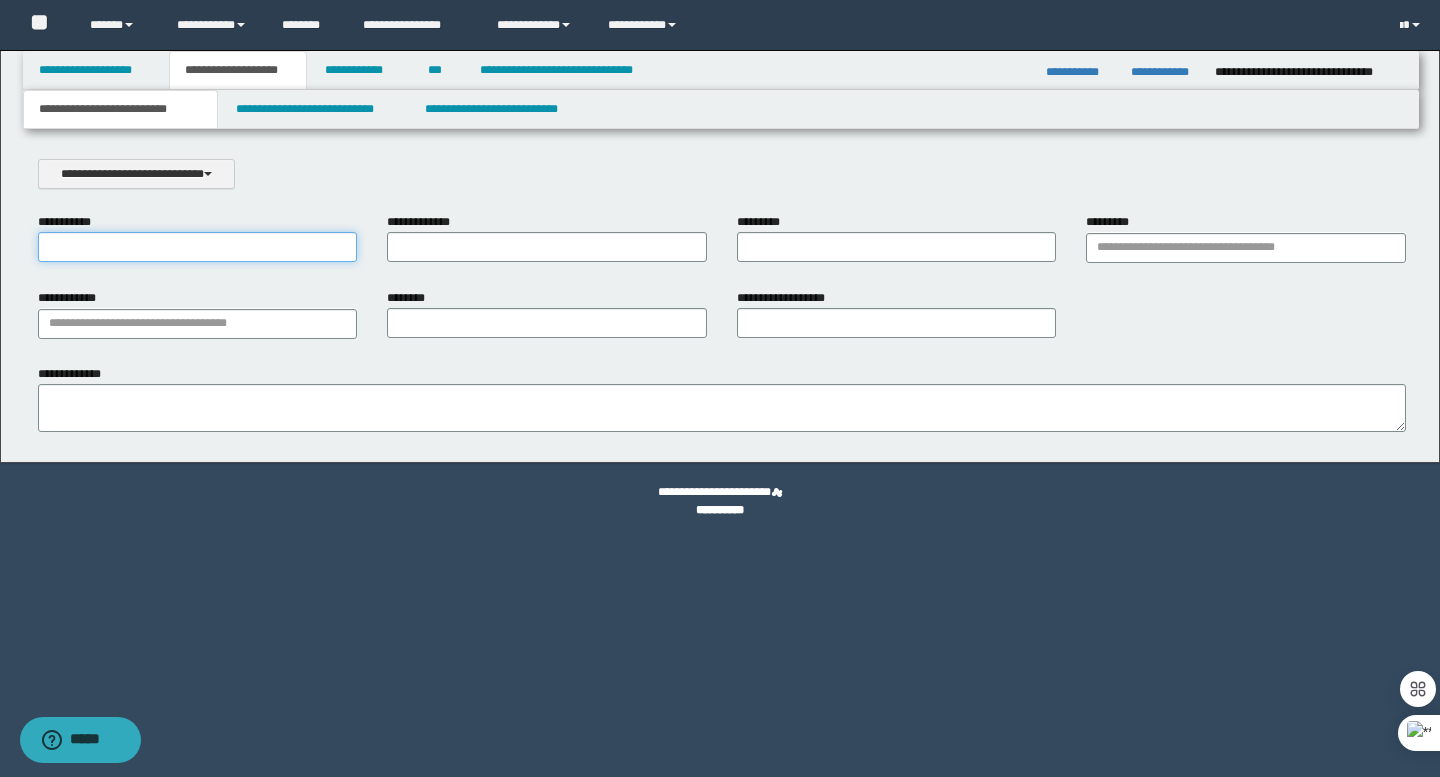 click on "**********" at bounding box center [198, 247] 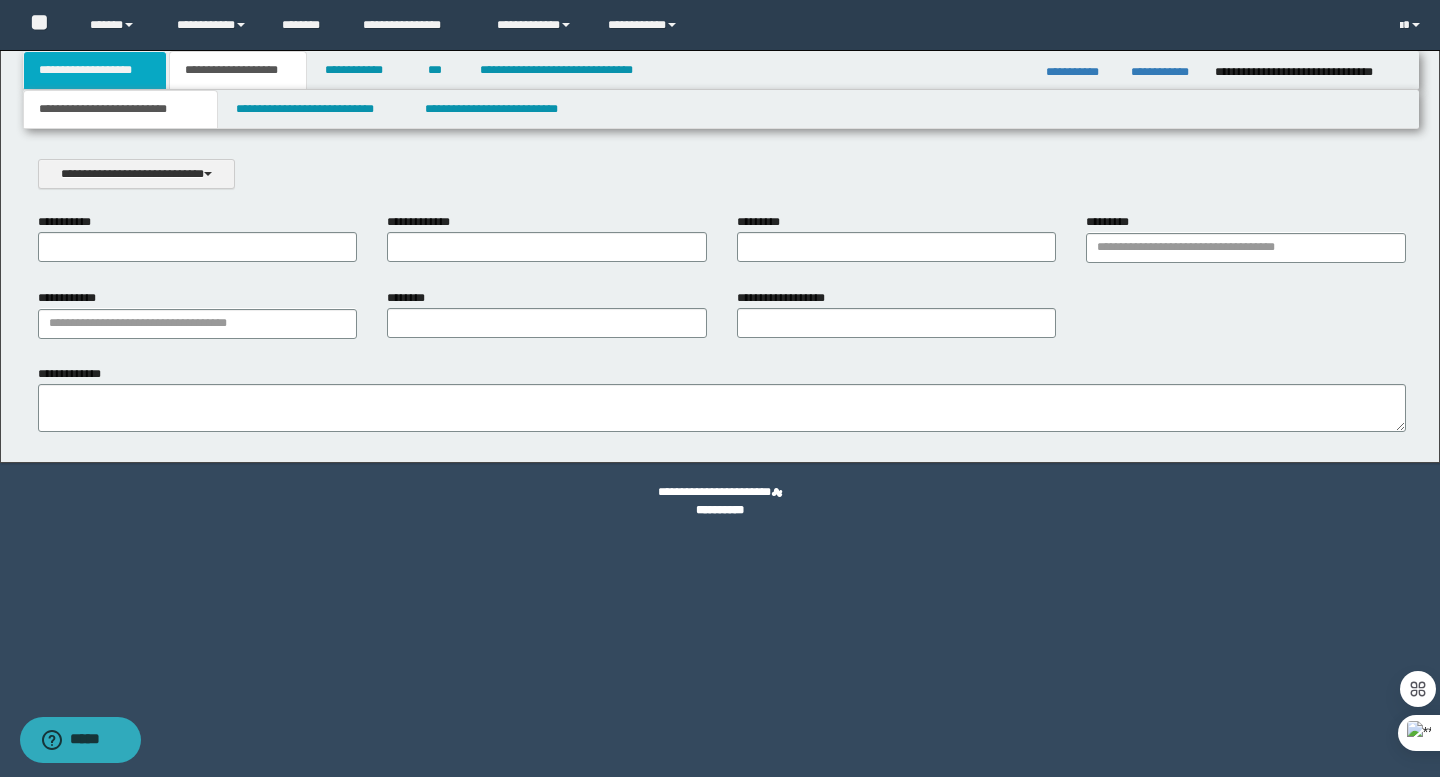 click on "**********" at bounding box center (95, 70) 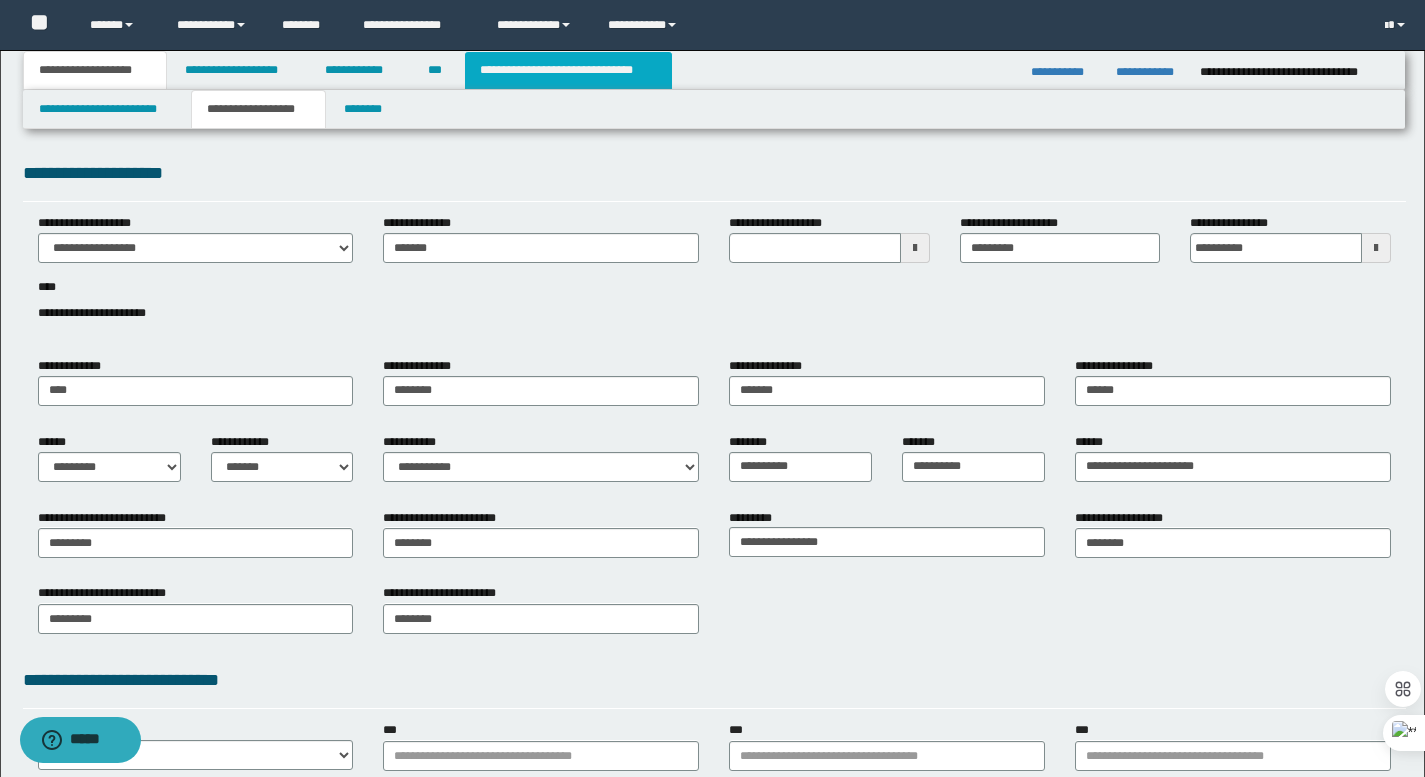click on "**********" at bounding box center (568, 70) 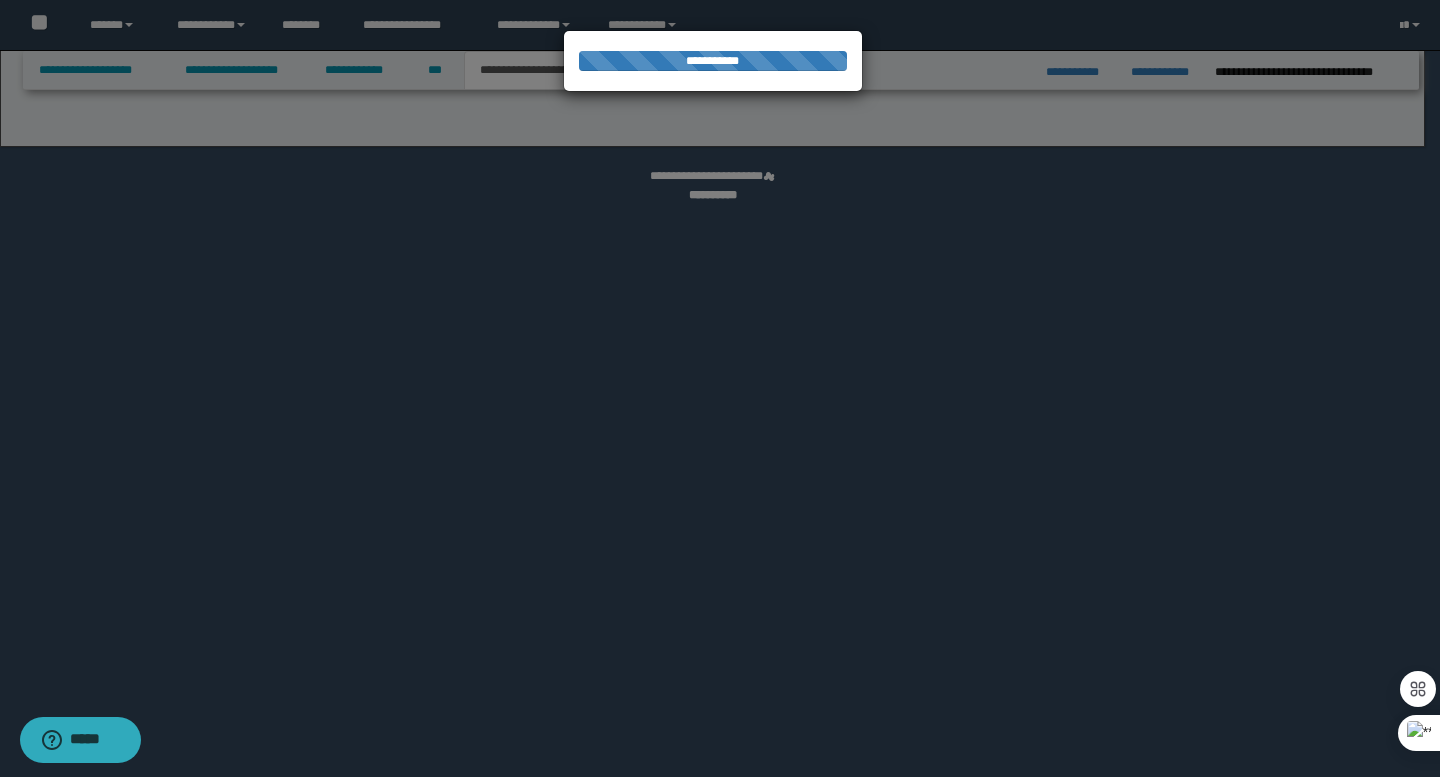 click at bounding box center [720, 388] 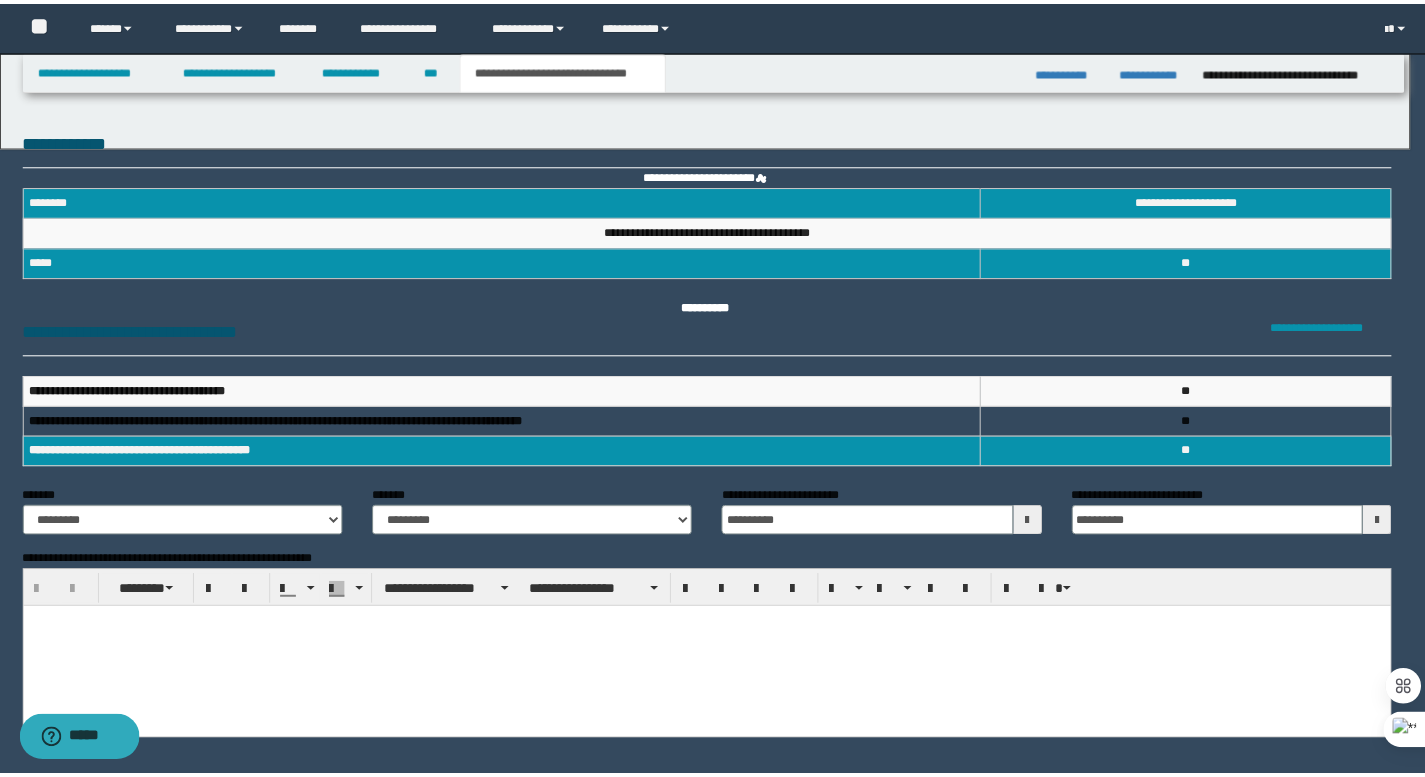 scroll, scrollTop: 0, scrollLeft: 0, axis: both 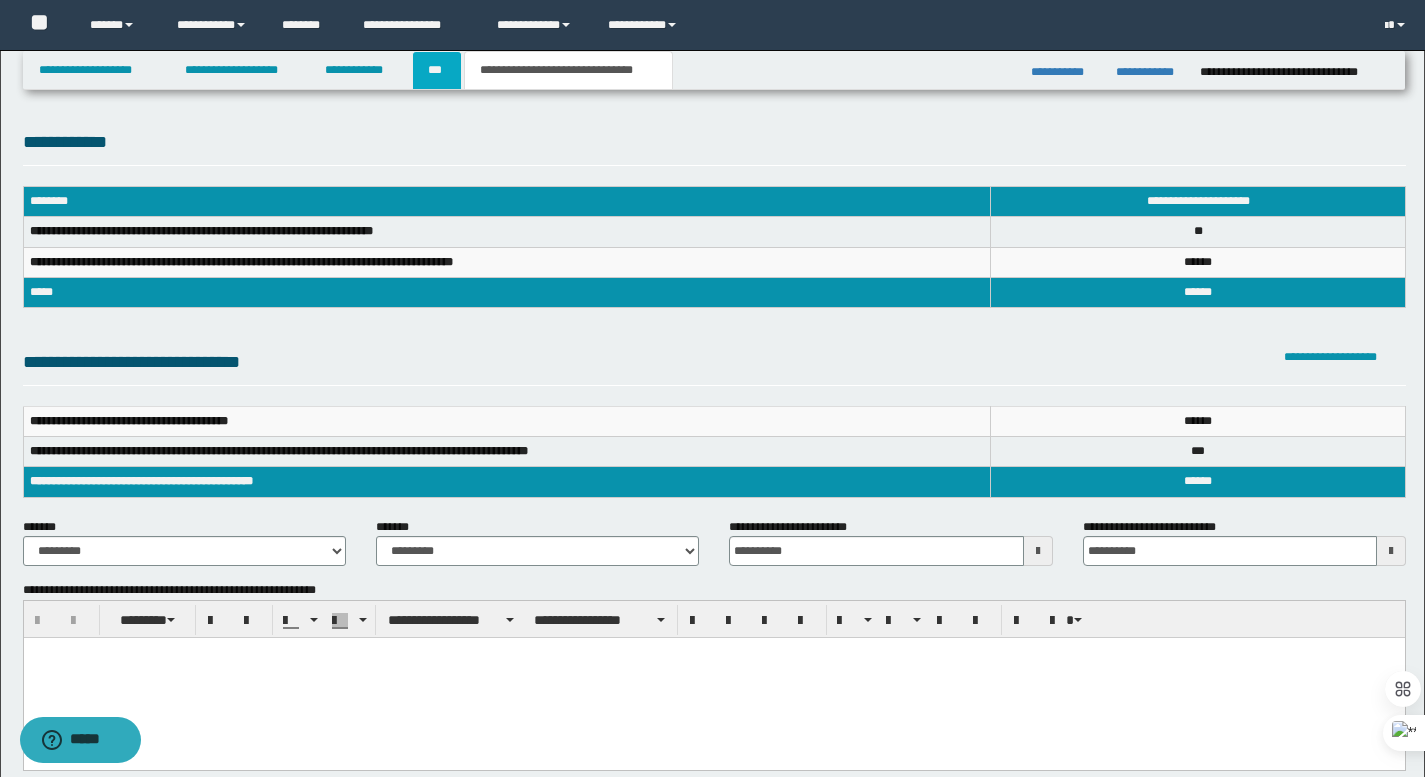 click on "***" at bounding box center (437, 70) 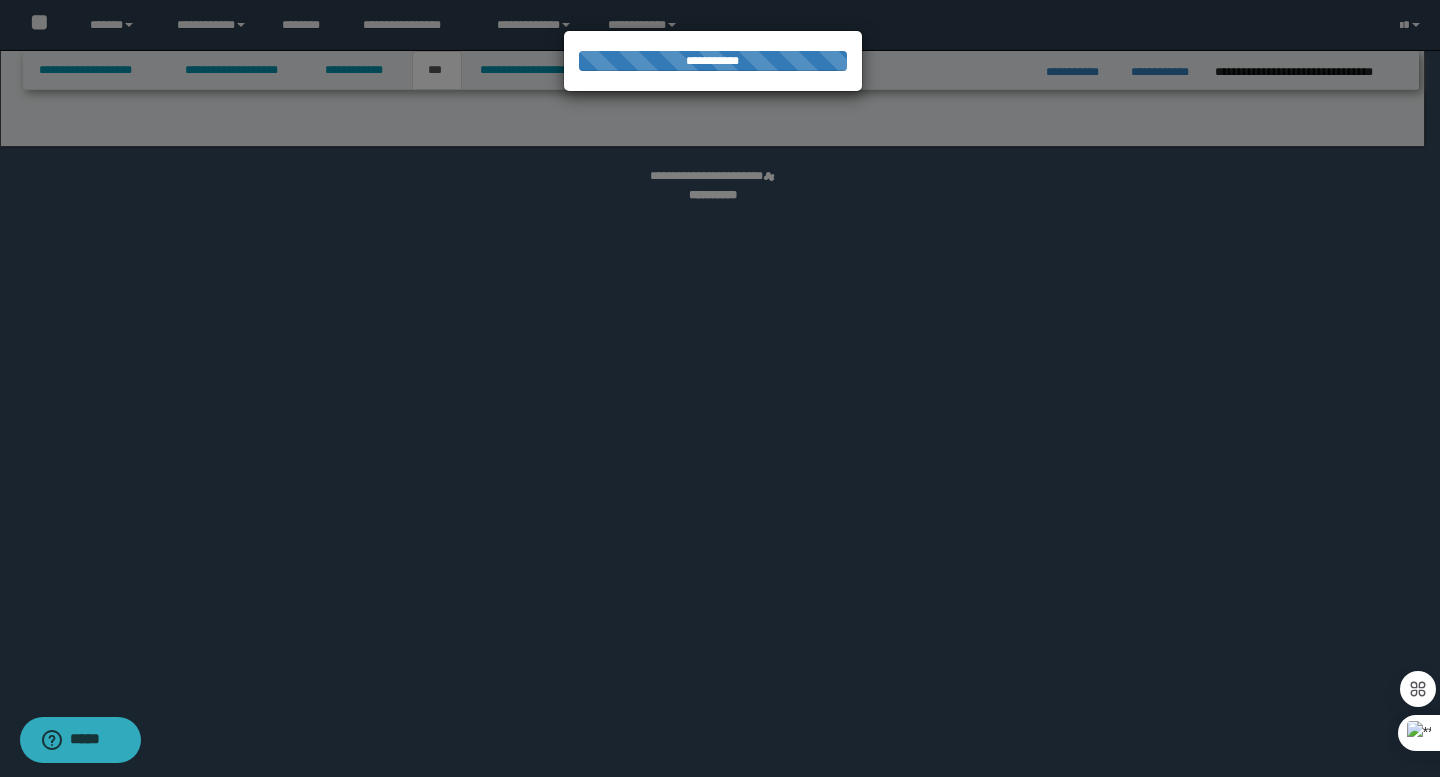 select on "**" 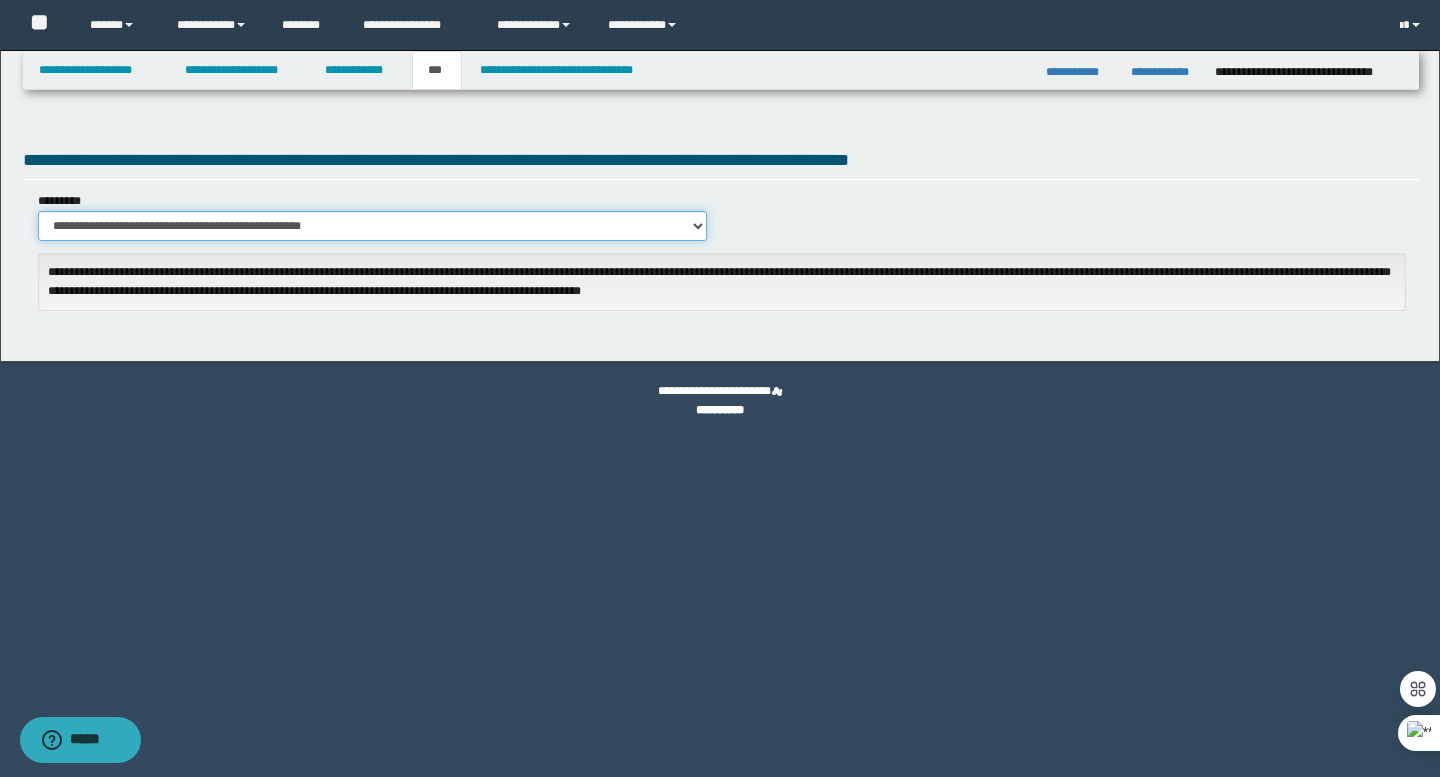 click on "**********" at bounding box center [372, 226] 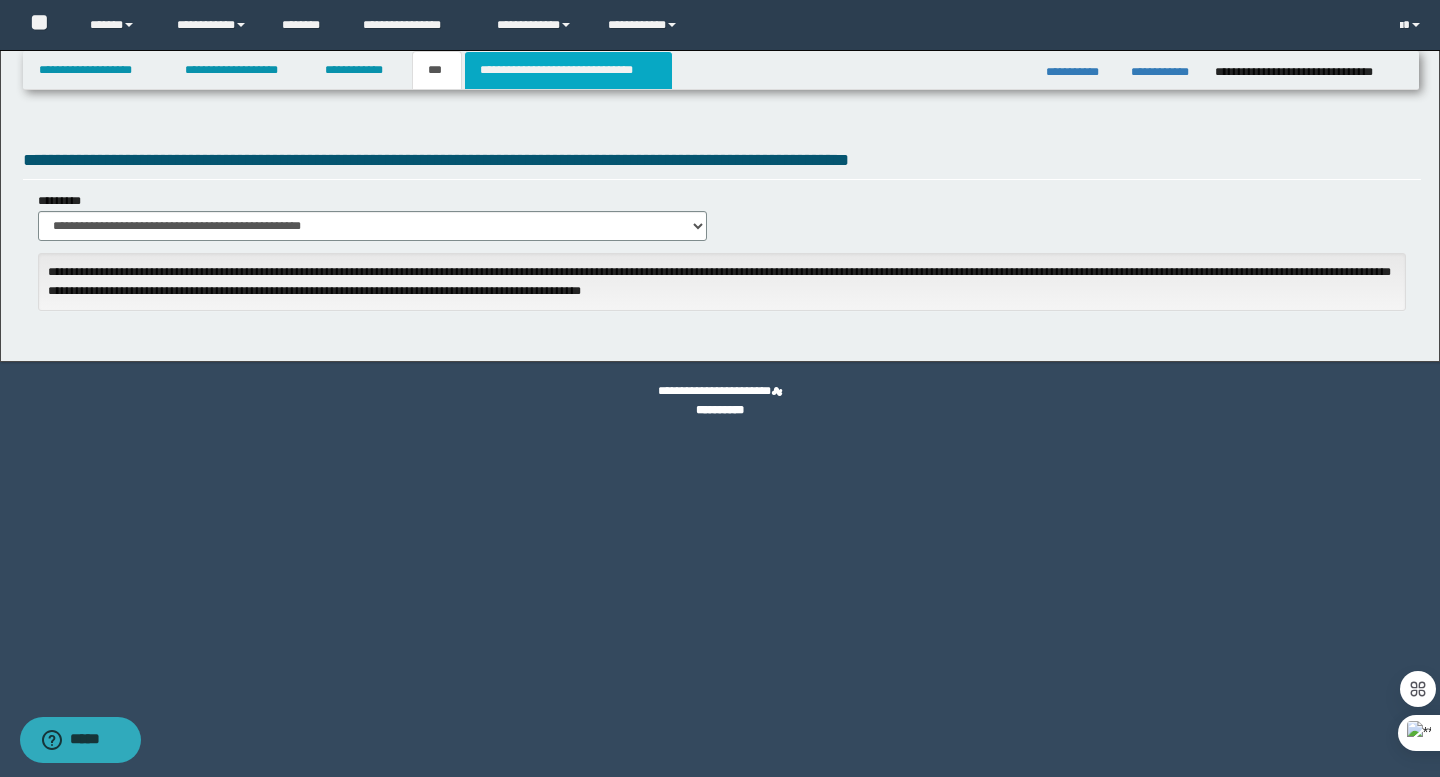 click on "**********" at bounding box center (568, 70) 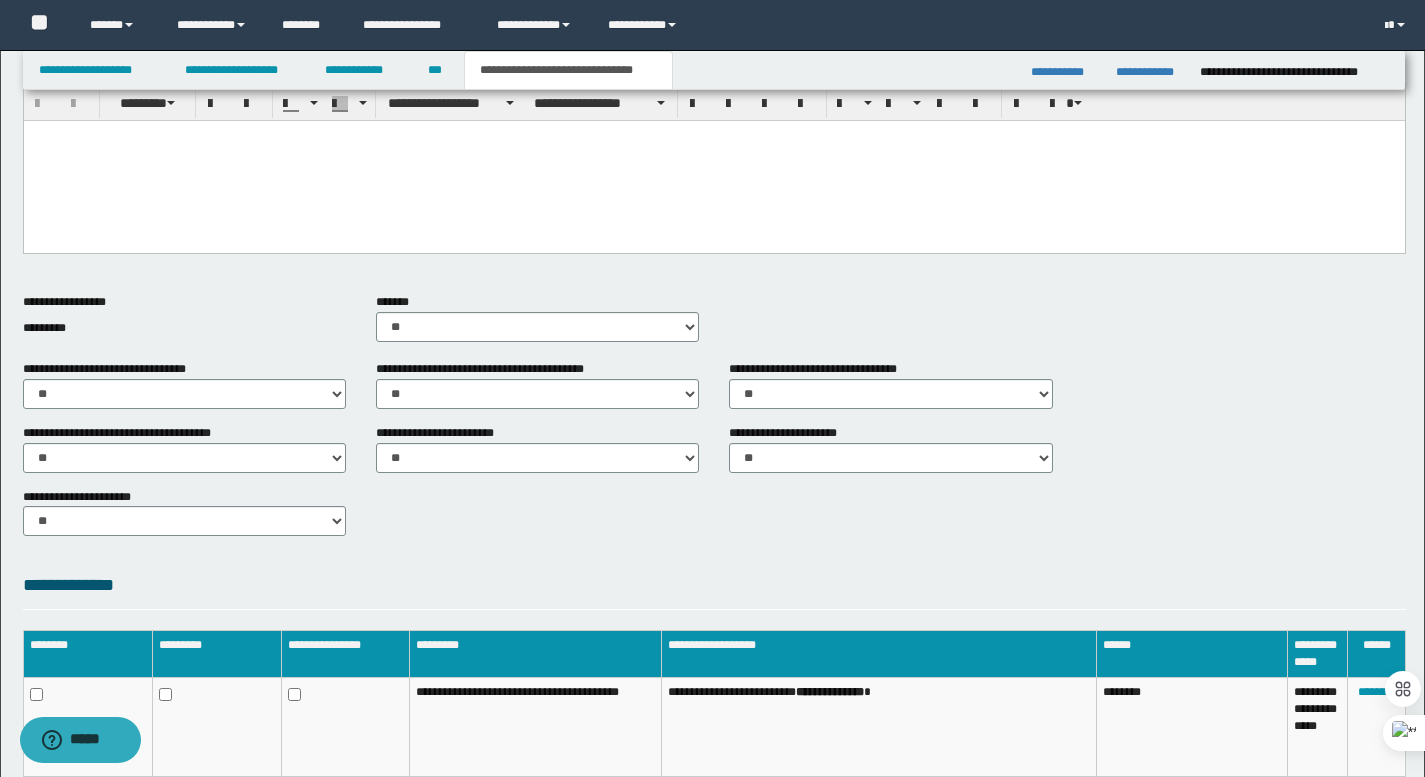 scroll, scrollTop: 265, scrollLeft: 0, axis: vertical 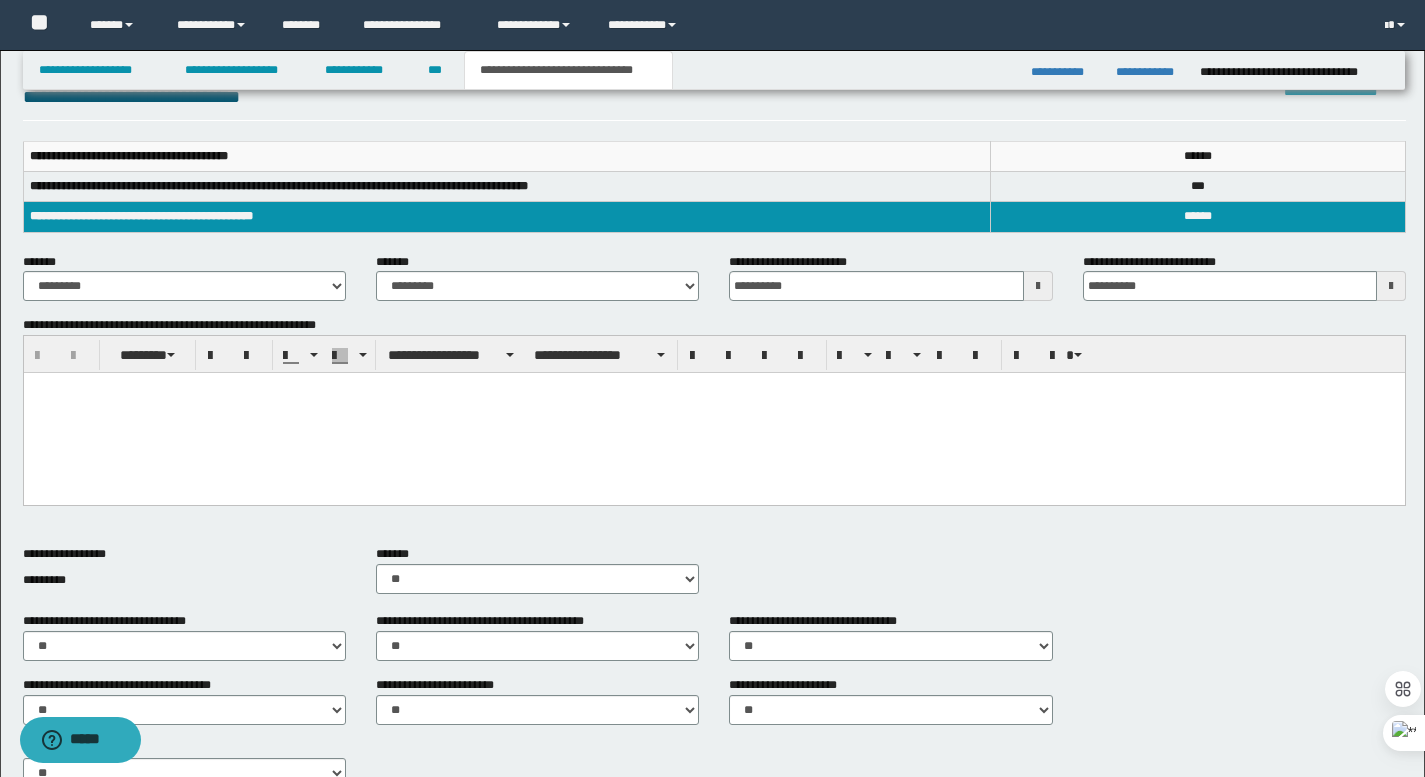 click at bounding box center (713, 413) 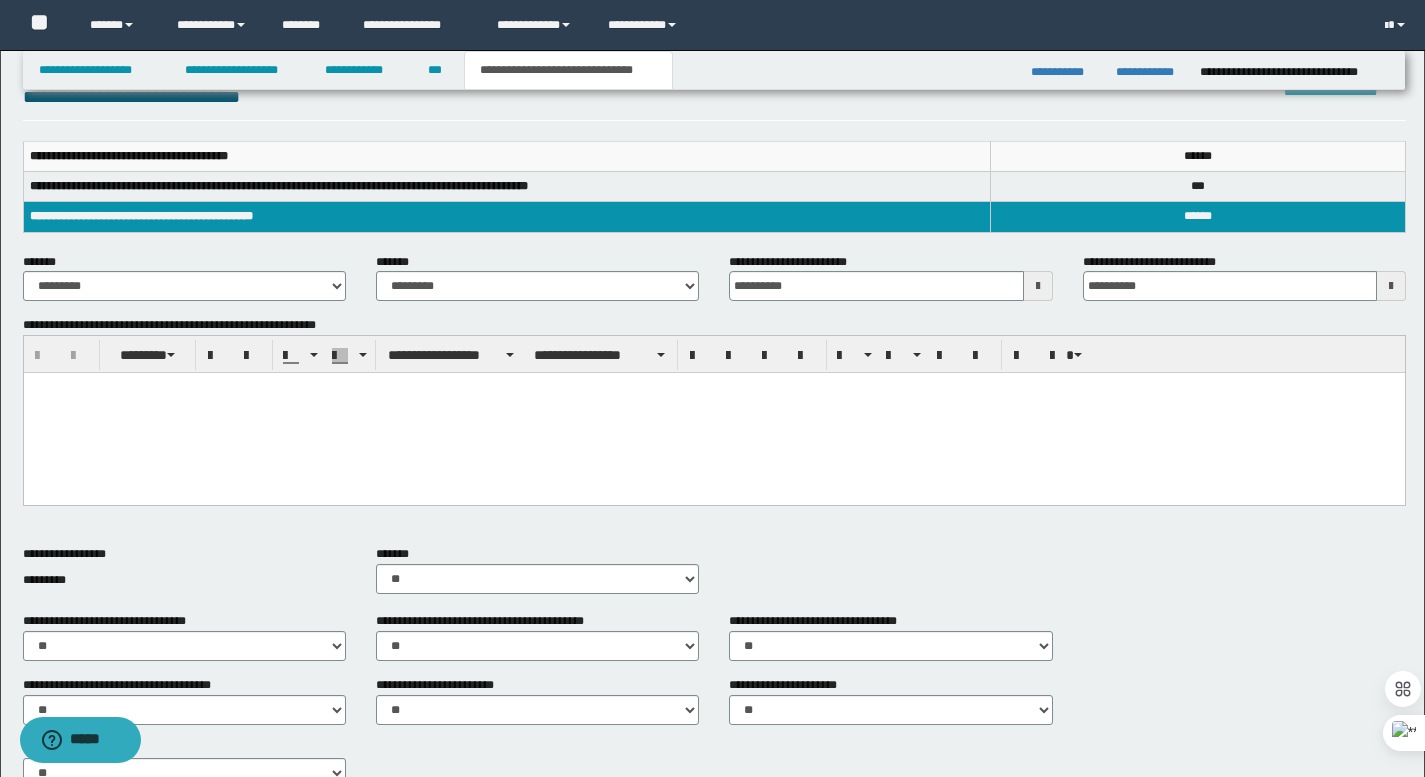 click at bounding box center (713, 413) 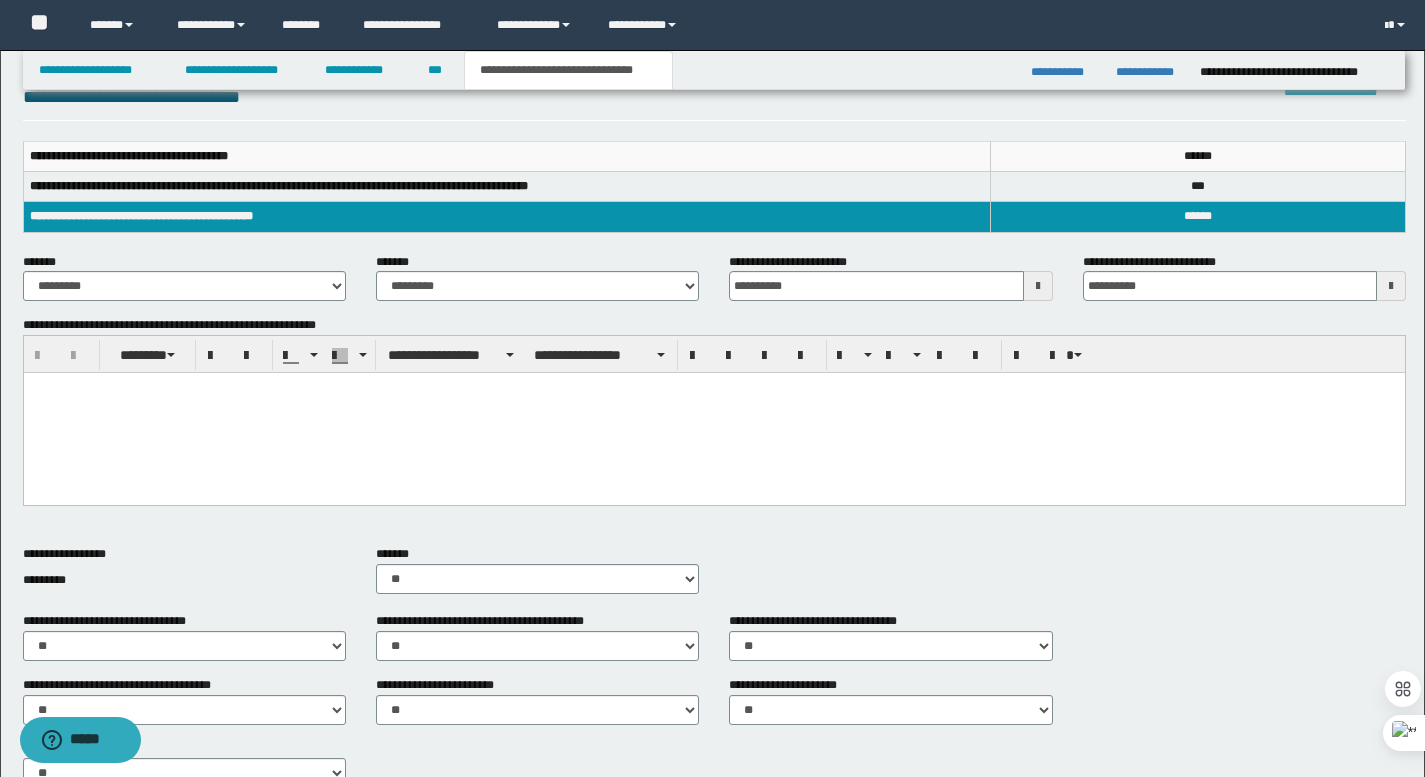 click on "**********" at bounding box center (507, 187) 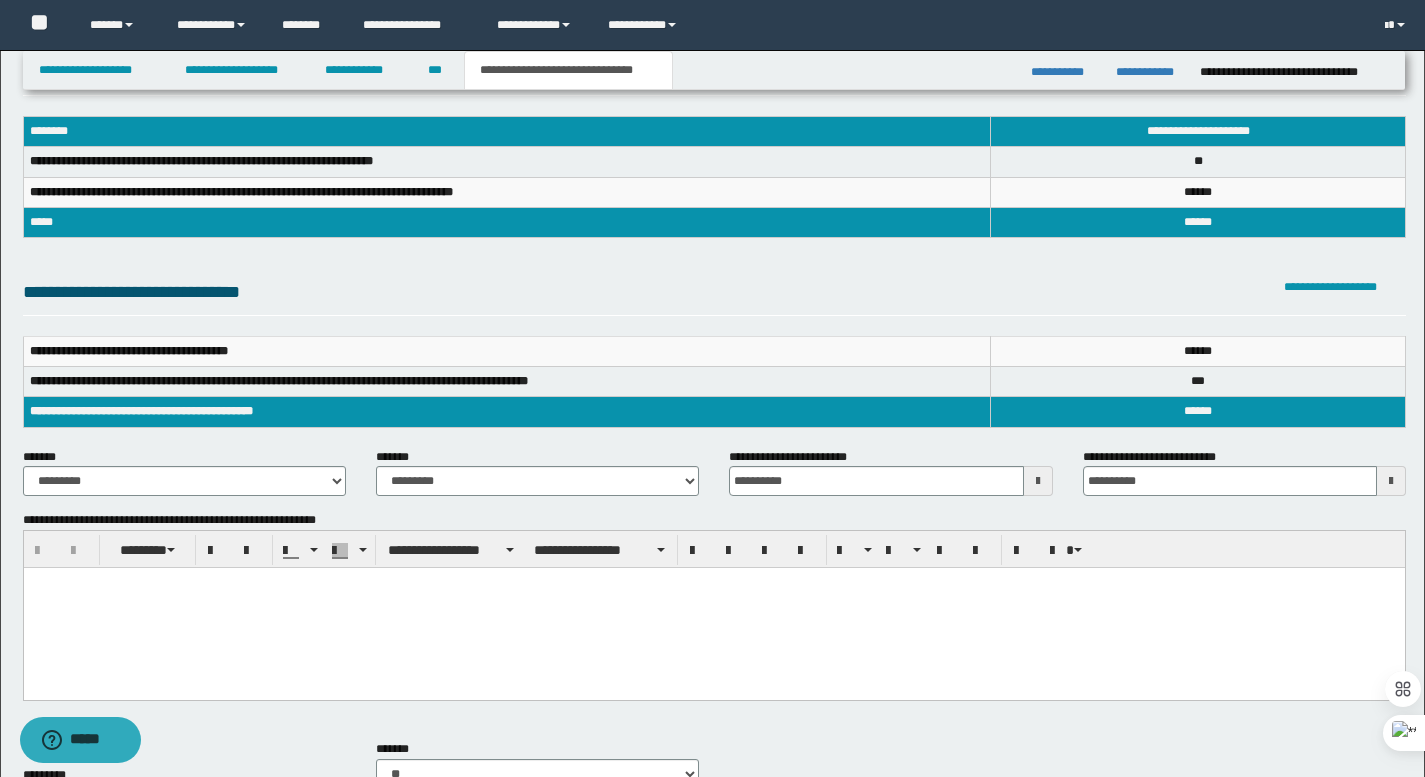 scroll, scrollTop: 0, scrollLeft: 0, axis: both 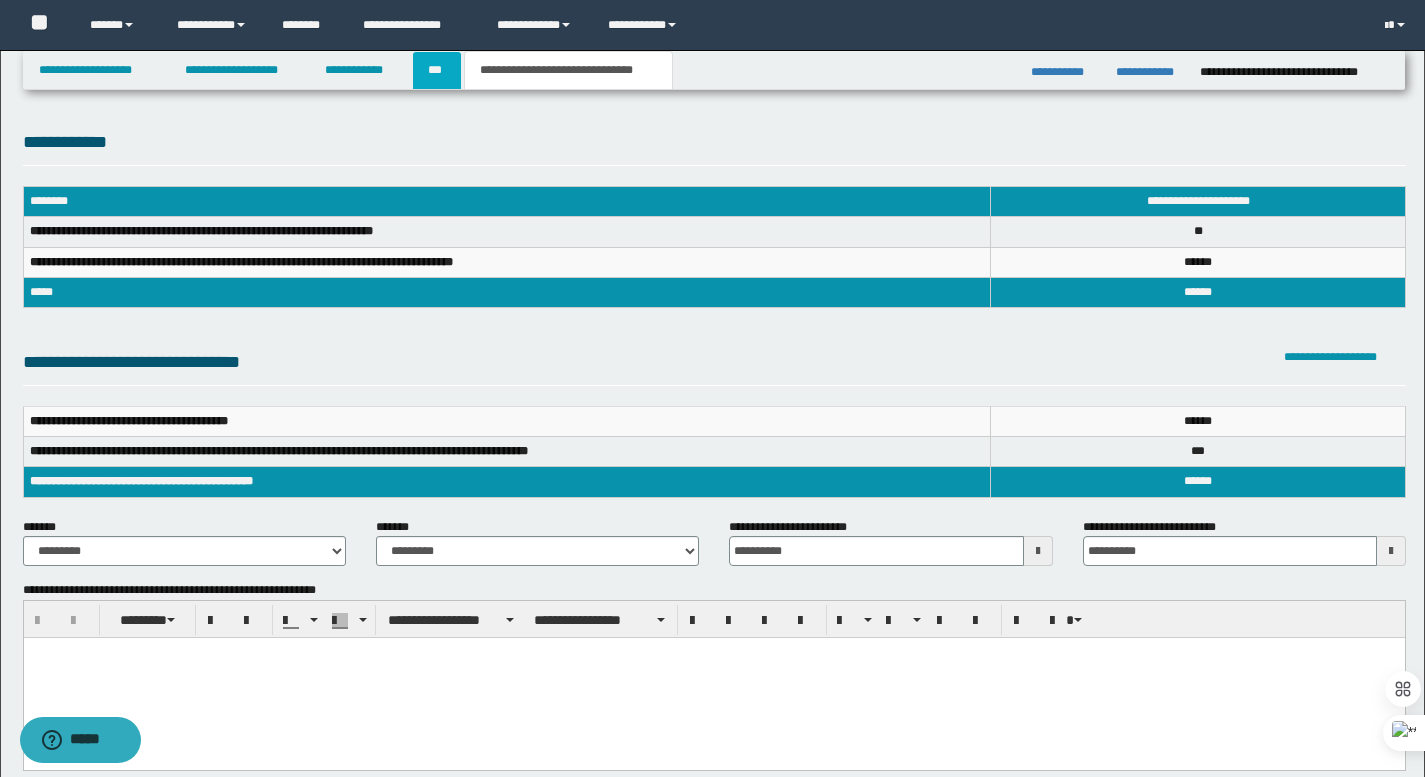click on "***" at bounding box center (437, 70) 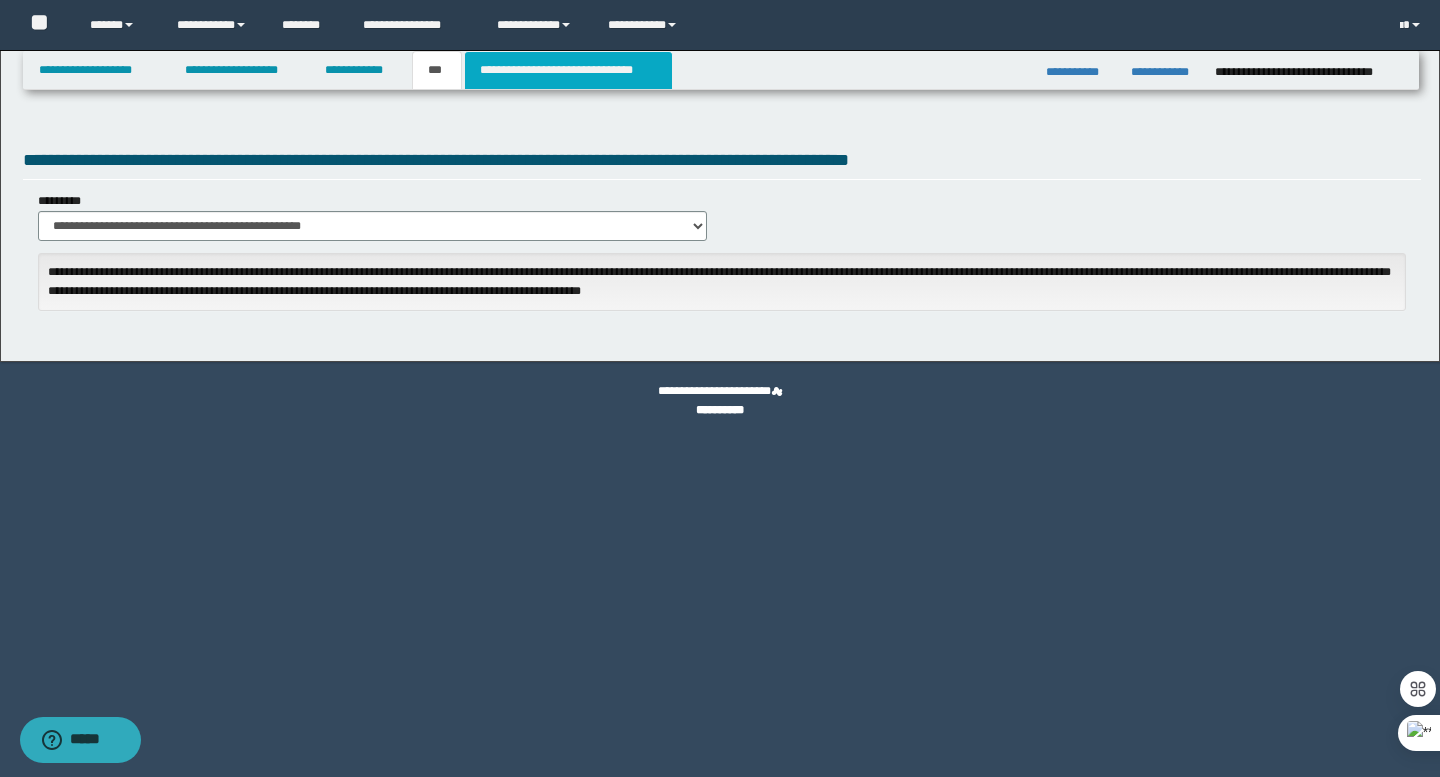 click on "**********" at bounding box center [568, 70] 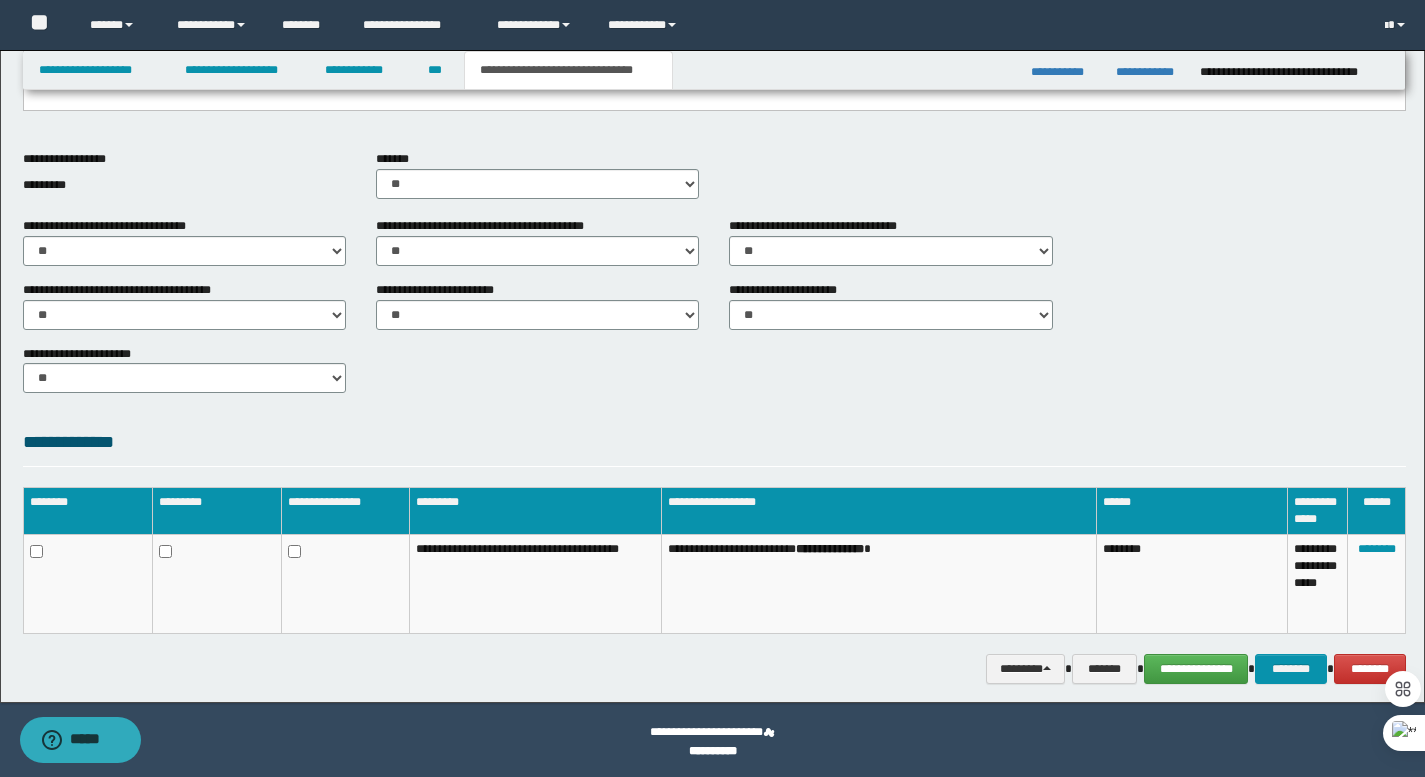 scroll, scrollTop: 659, scrollLeft: 0, axis: vertical 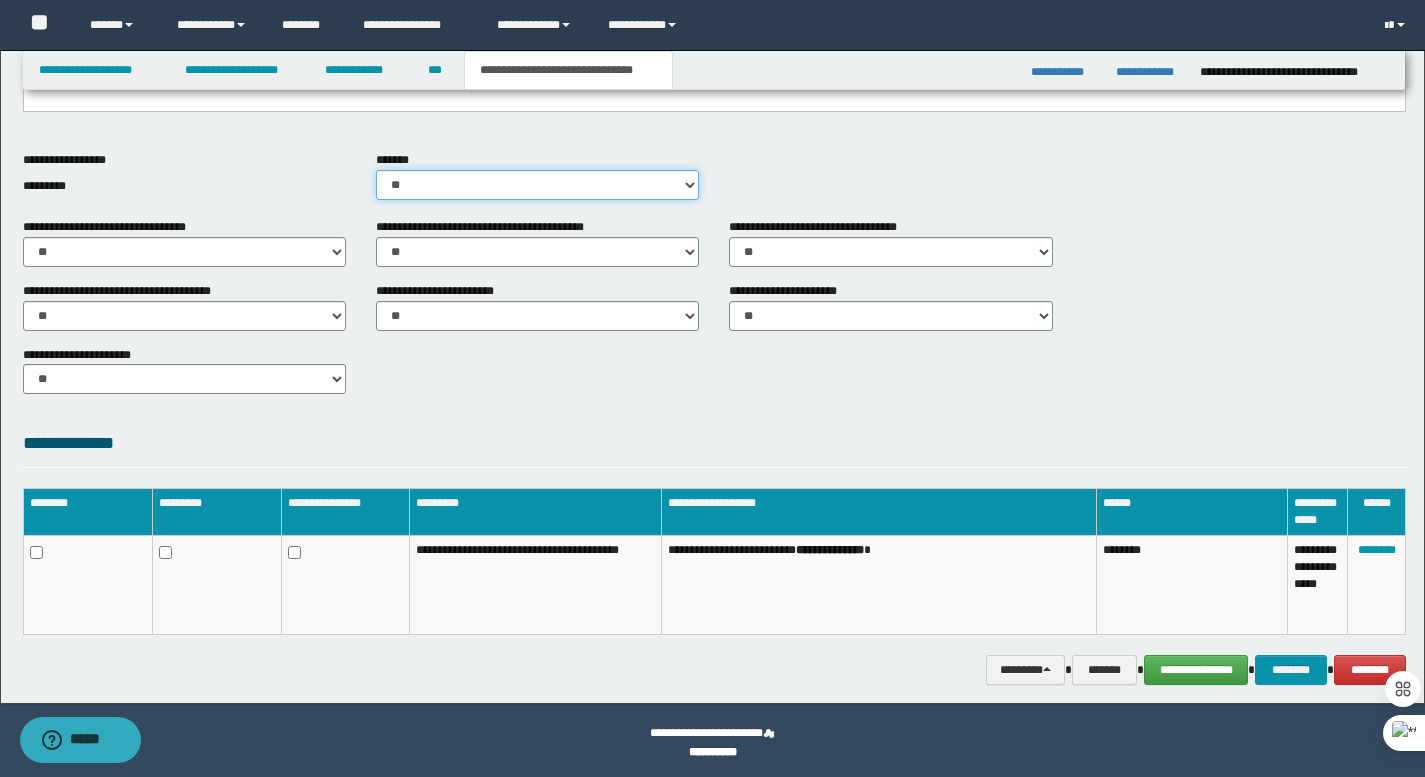 click on "*********
**
**" at bounding box center (537, 185) 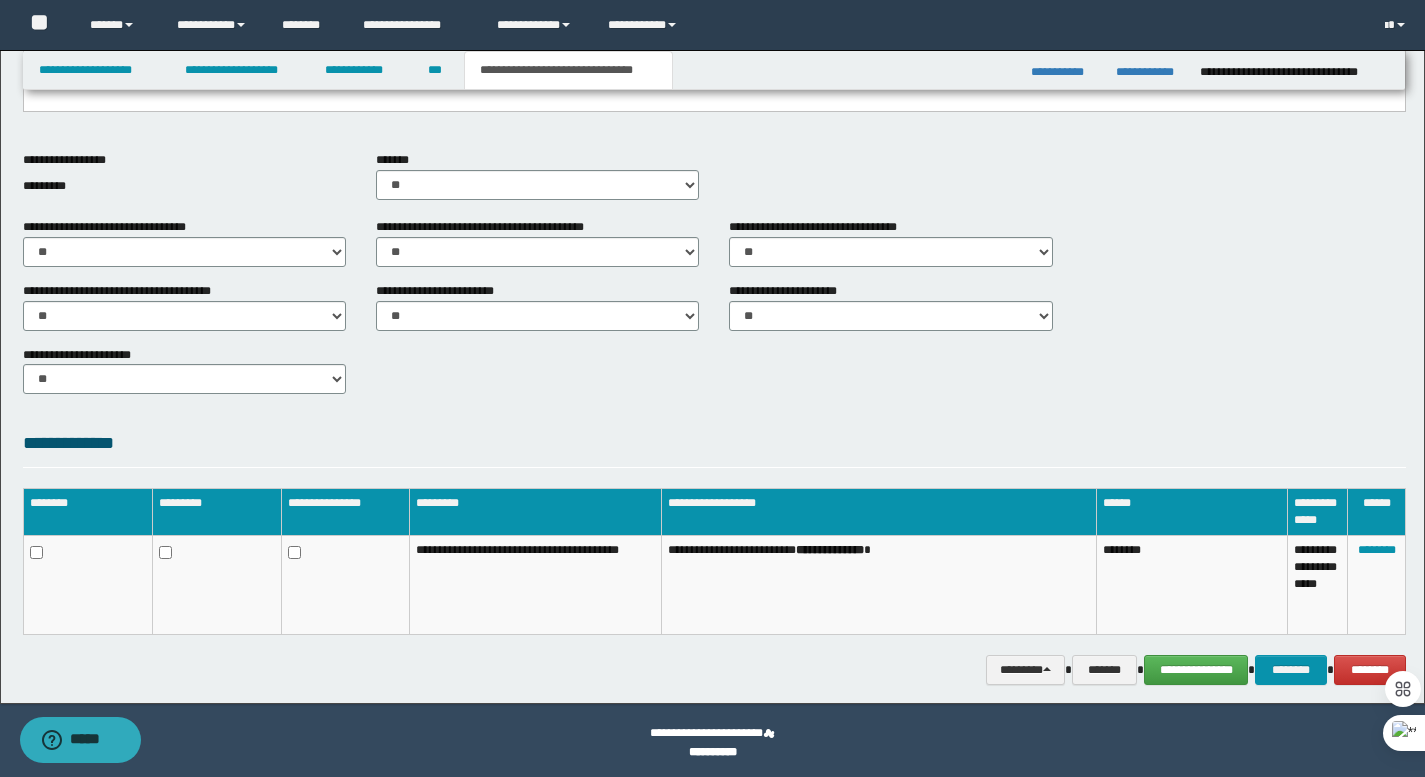 click on "**********" at bounding box center [123, 227] 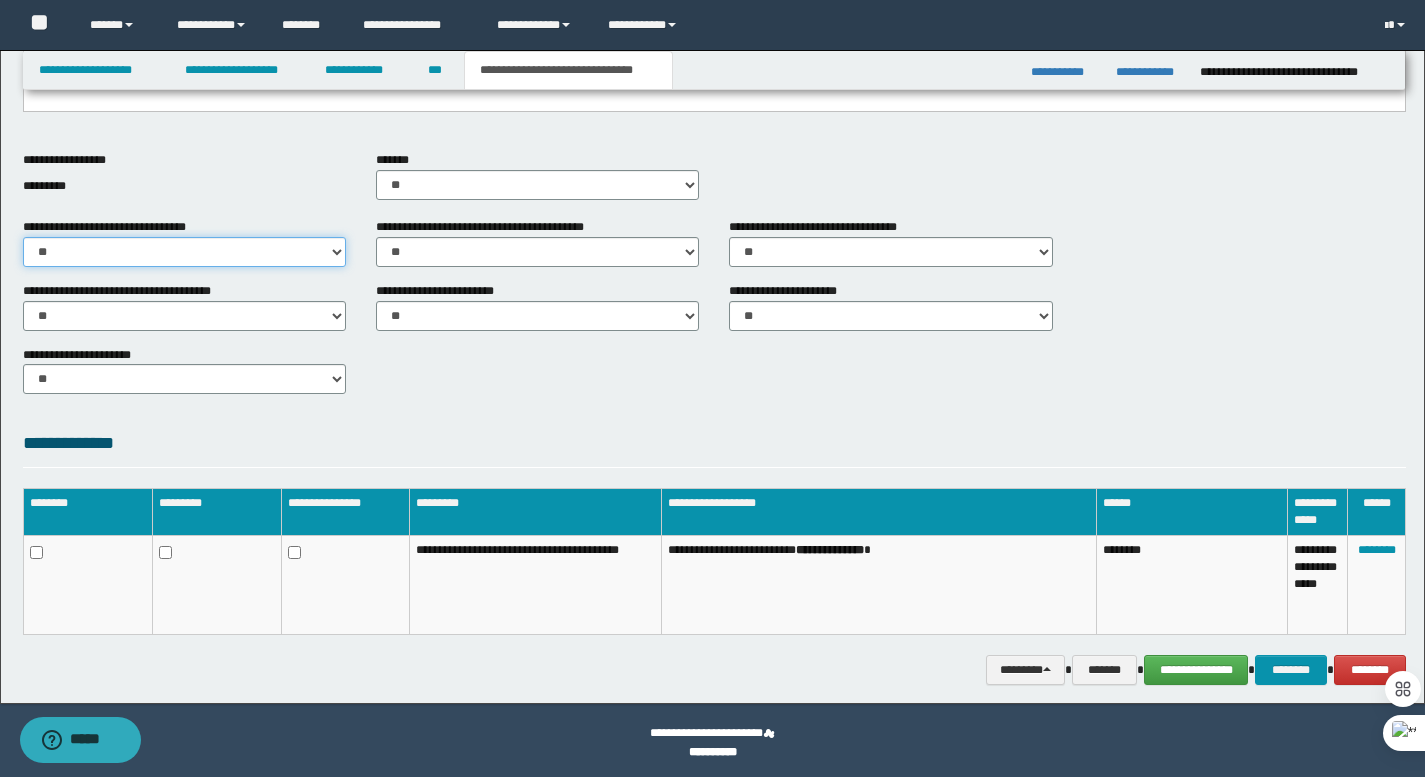 click on "*********
**
**" at bounding box center (184, 252) 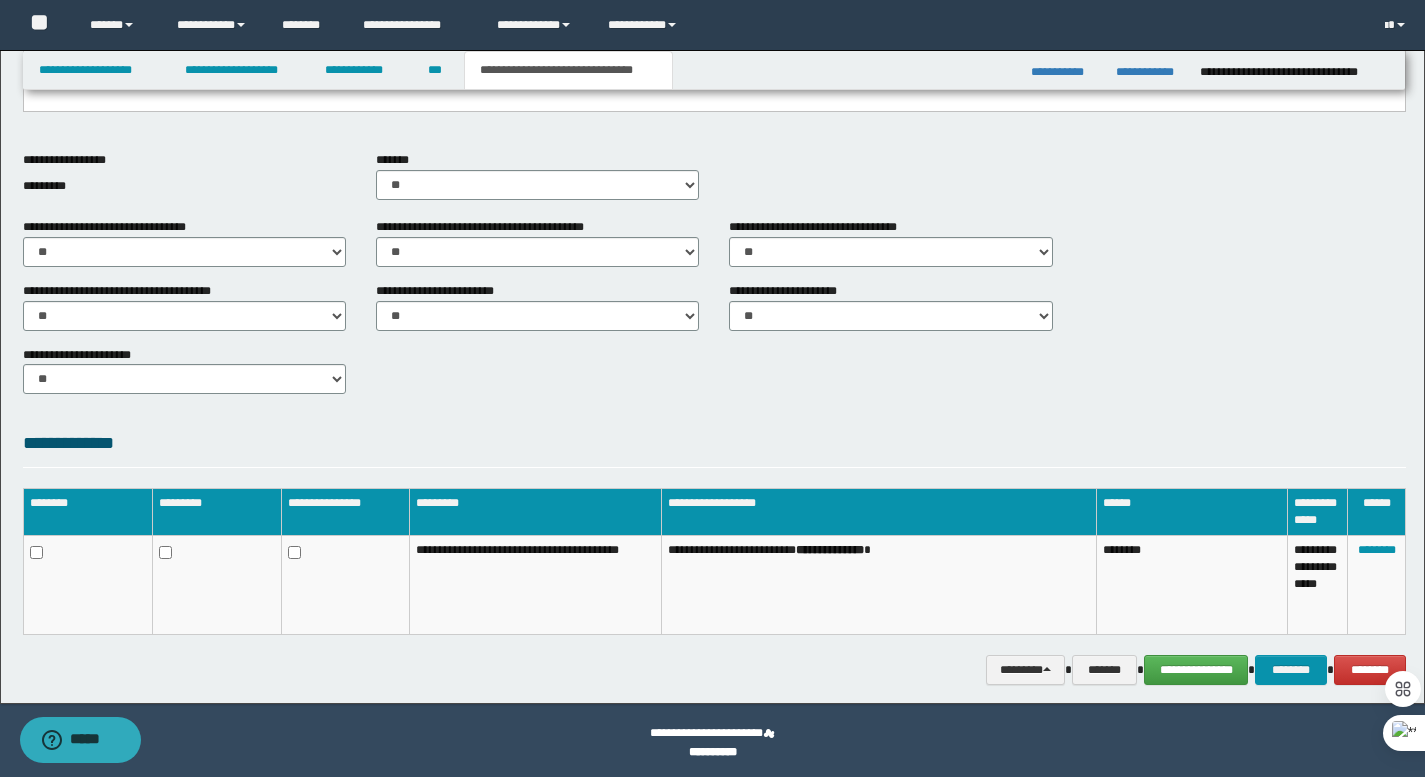 click on "**********" at bounding box center [714, 378] 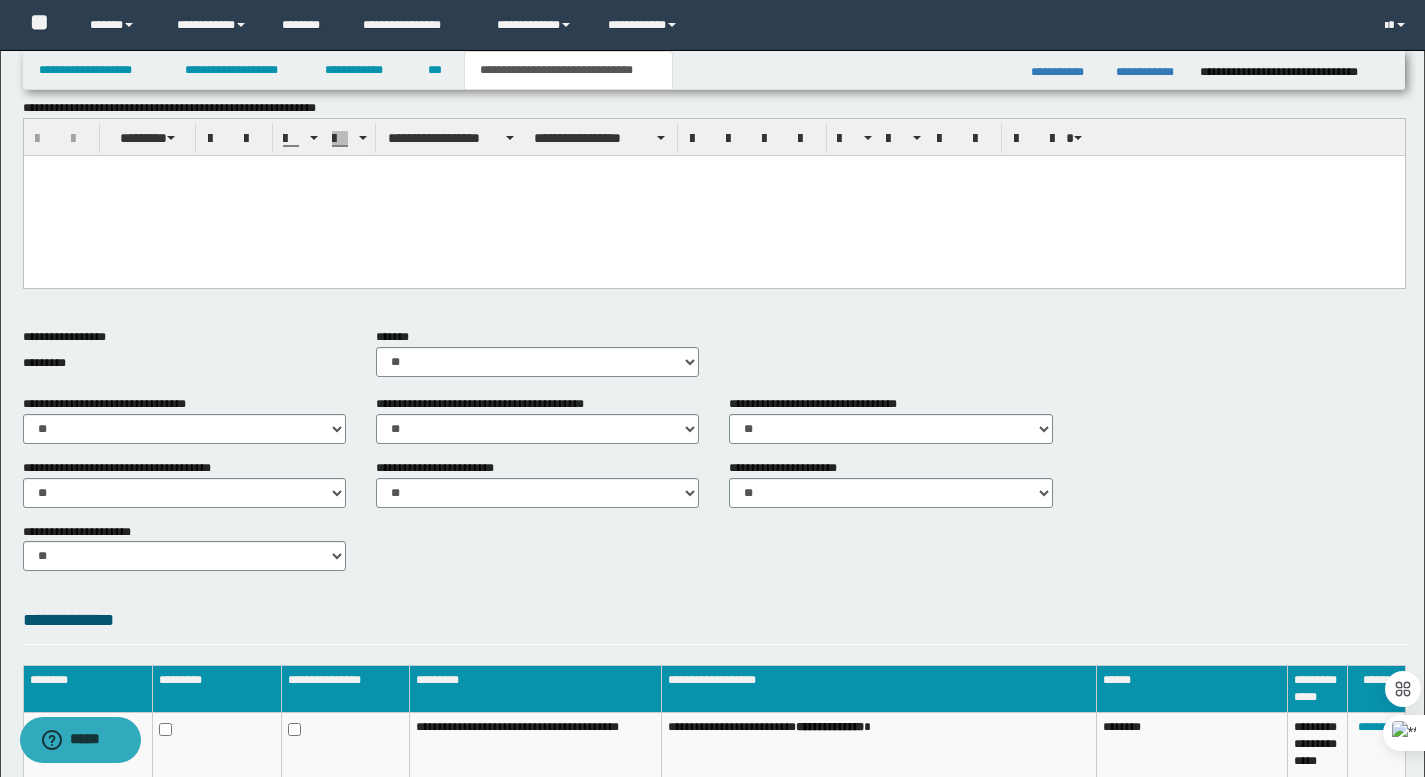 scroll, scrollTop: 312, scrollLeft: 0, axis: vertical 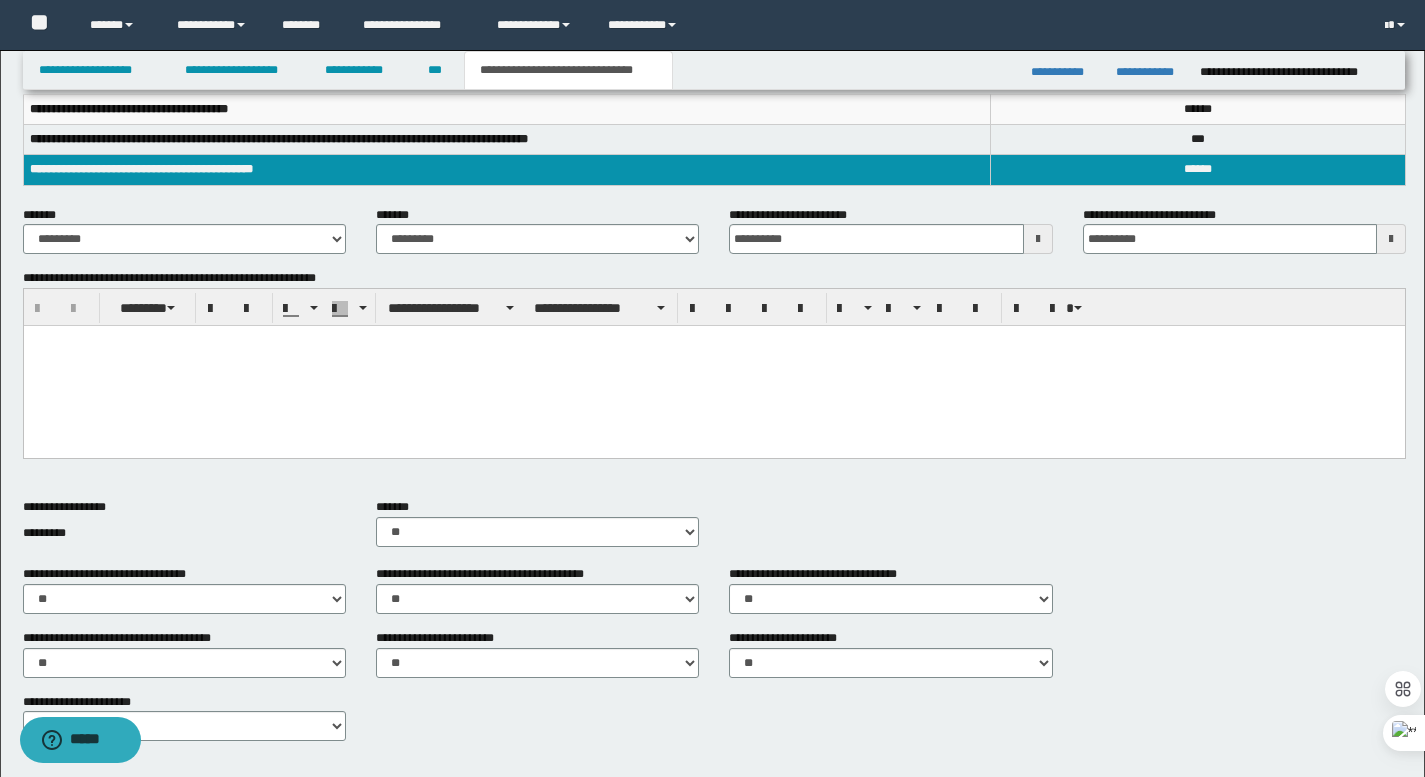 click at bounding box center [713, 366] 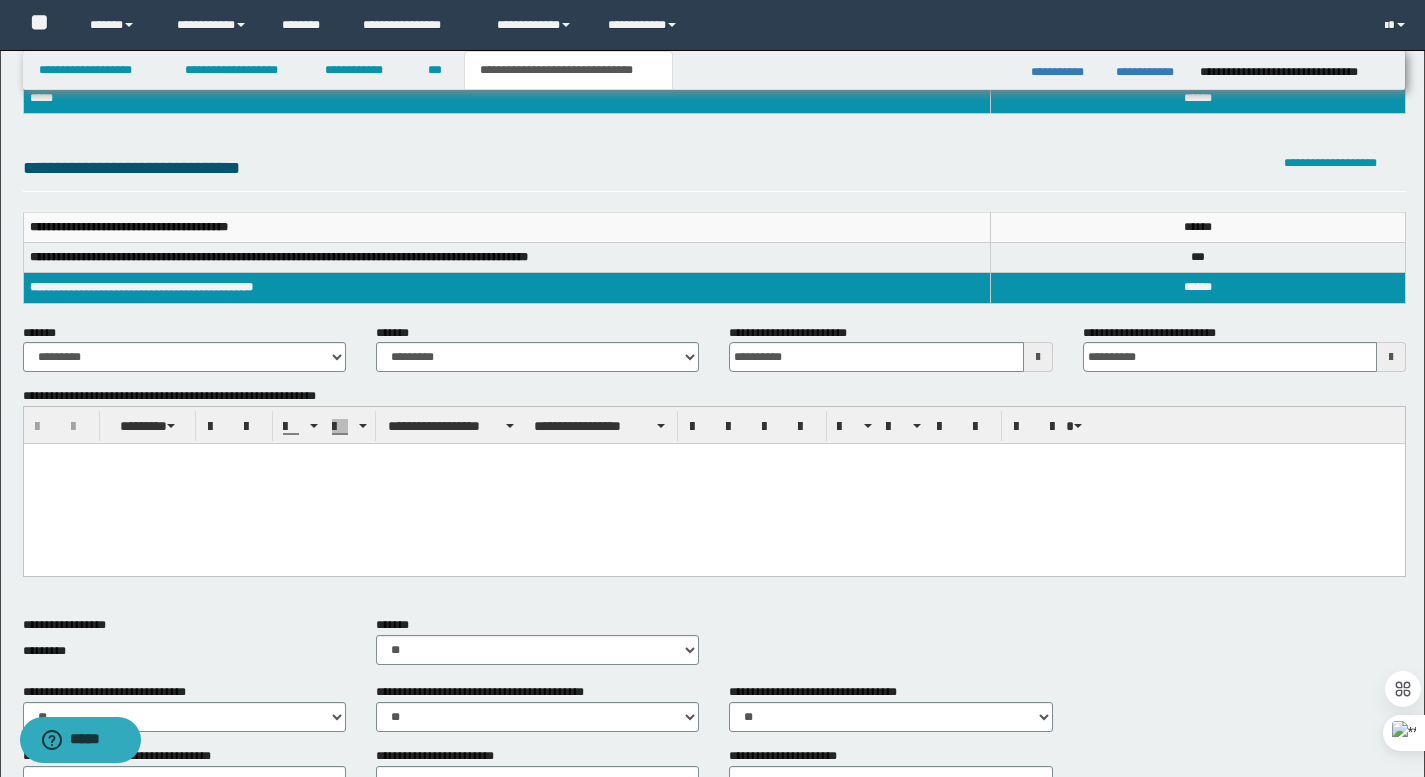 scroll, scrollTop: 194, scrollLeft: 0, axis: vertical 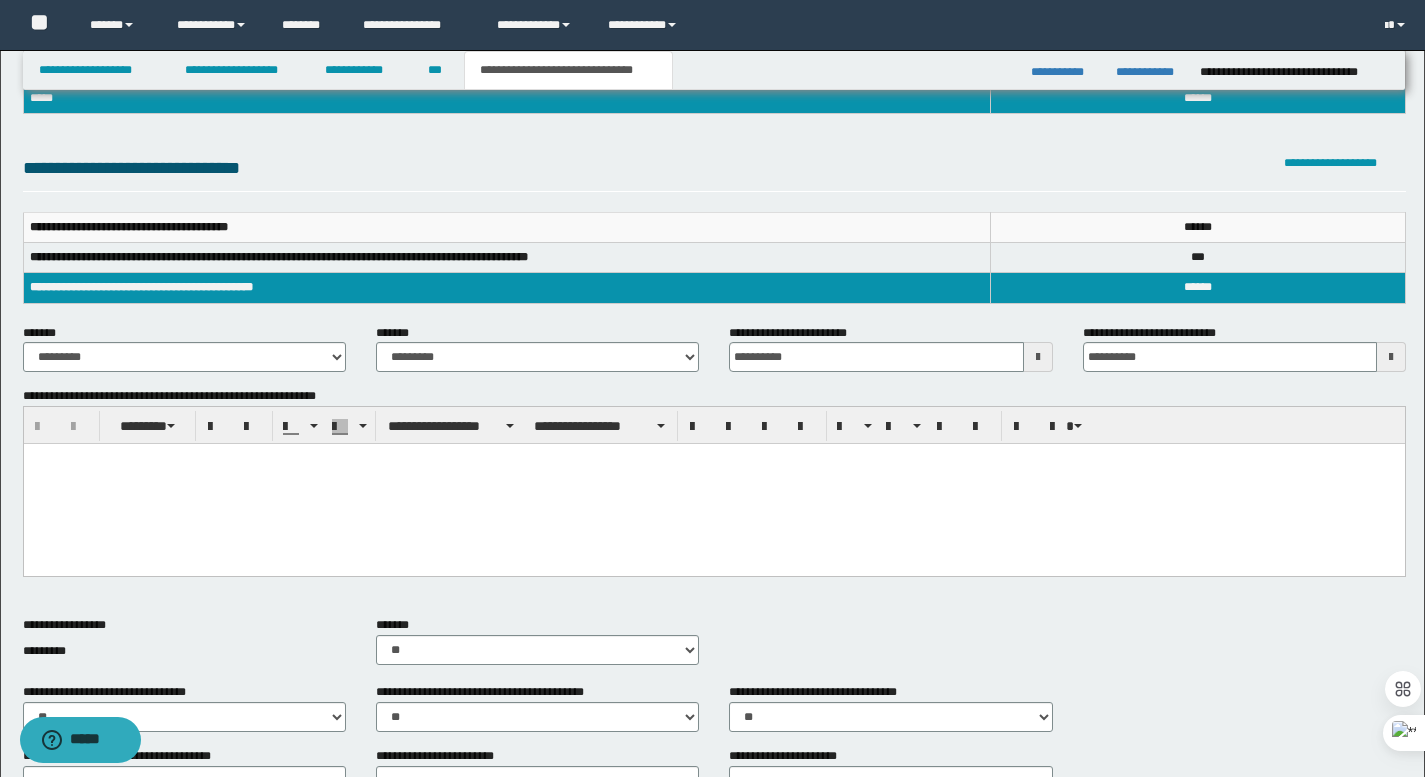 click on "**********" at bounding box center [507, 228] 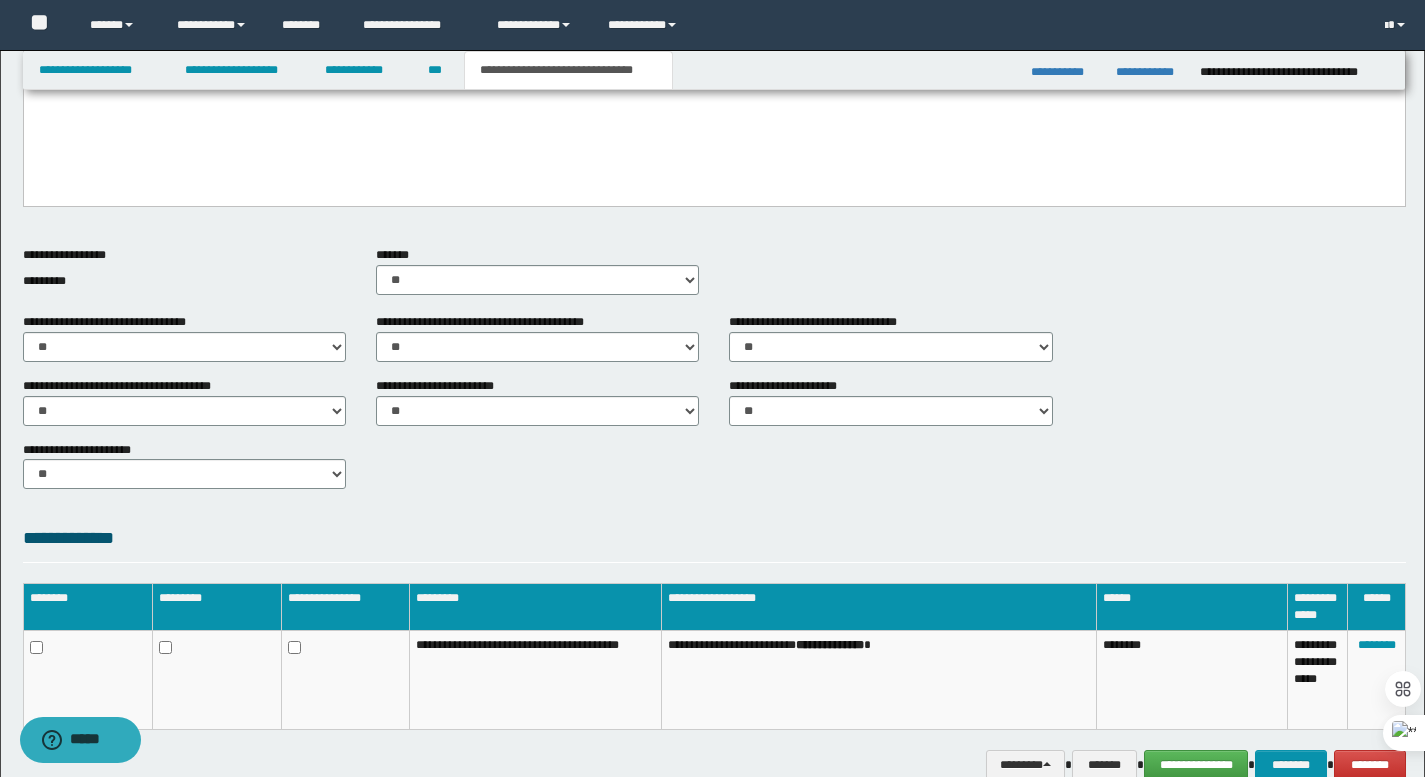scroll, scrollTop: 466, scrollLeft: 0, axis: vertical 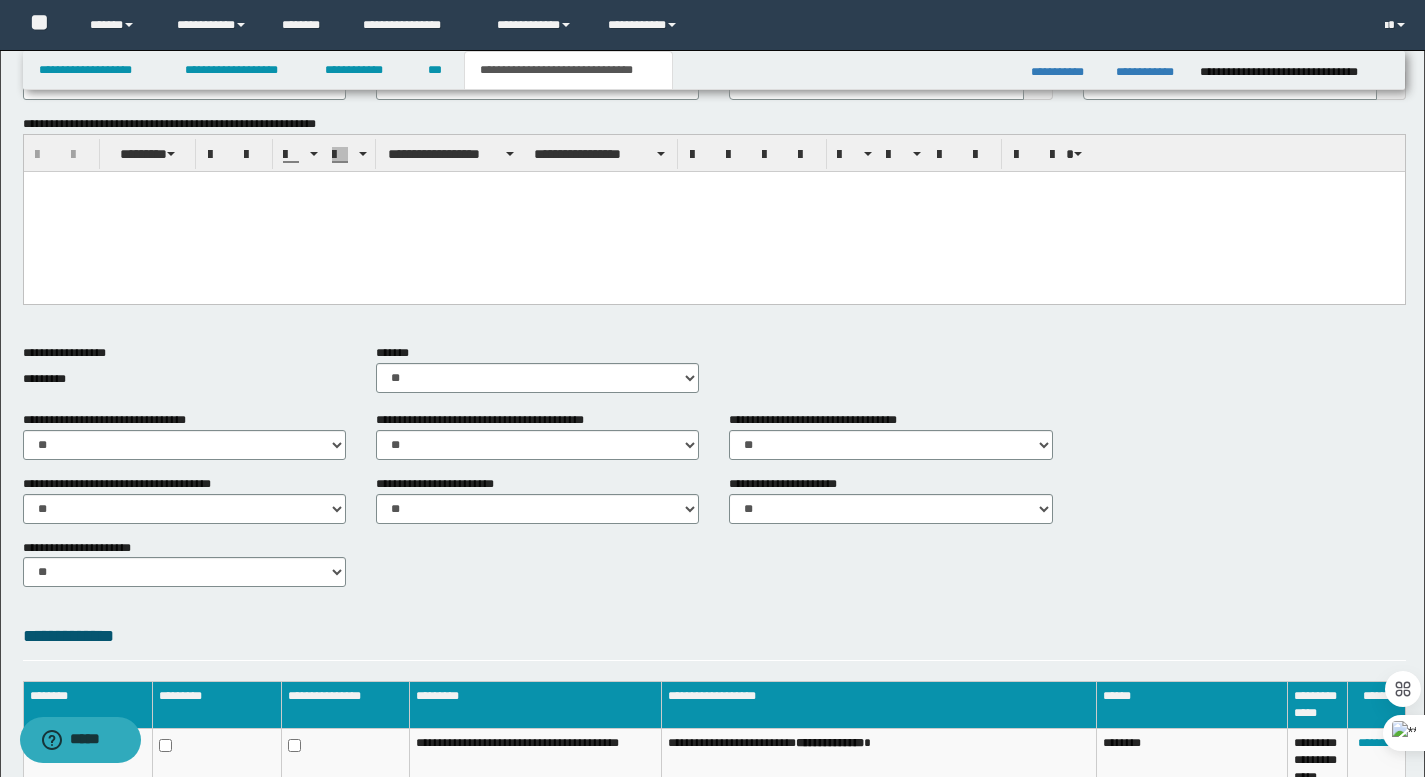 click at bounding box center [713, 212] 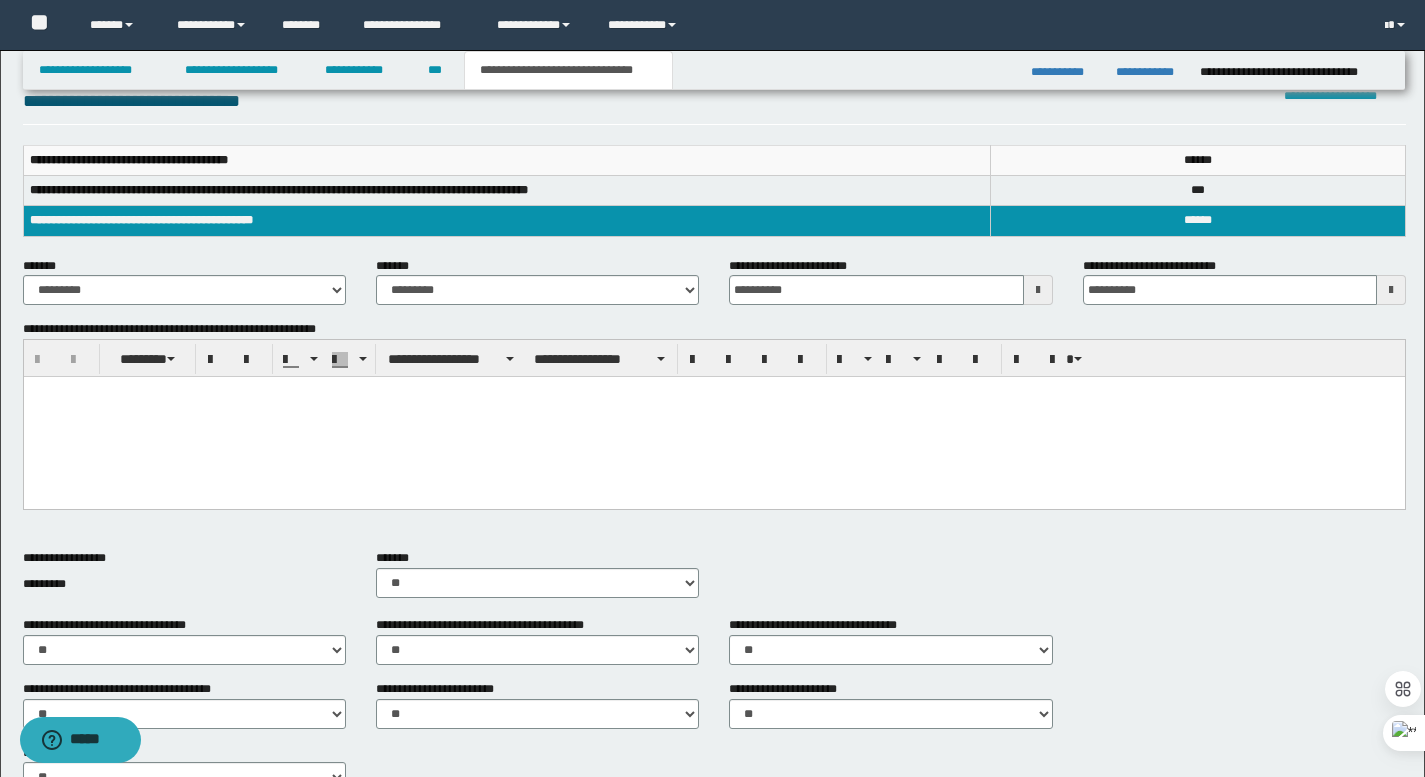 scroll, scrollTop: 0, scrollLeft: 0, axis: both 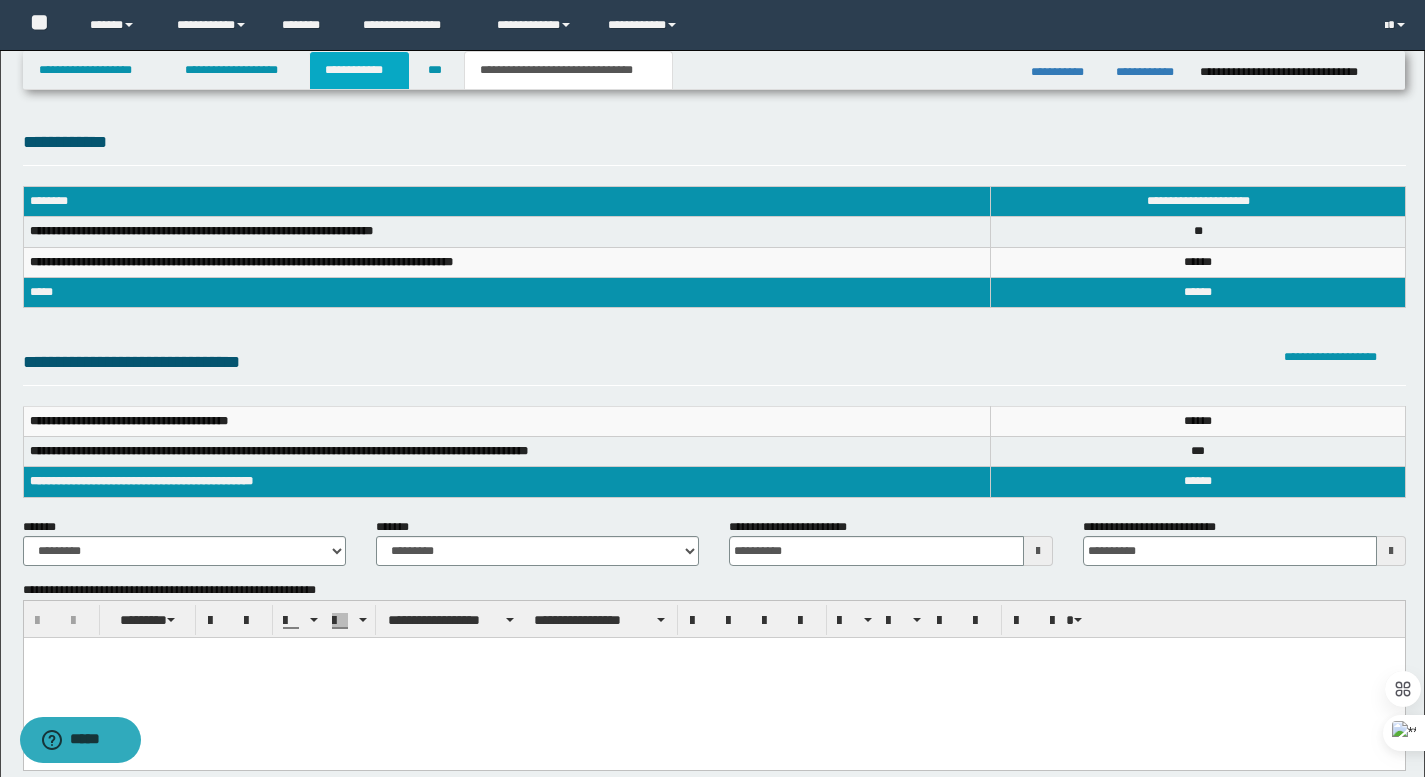 click on "**********" at bounding box center (359, 70) 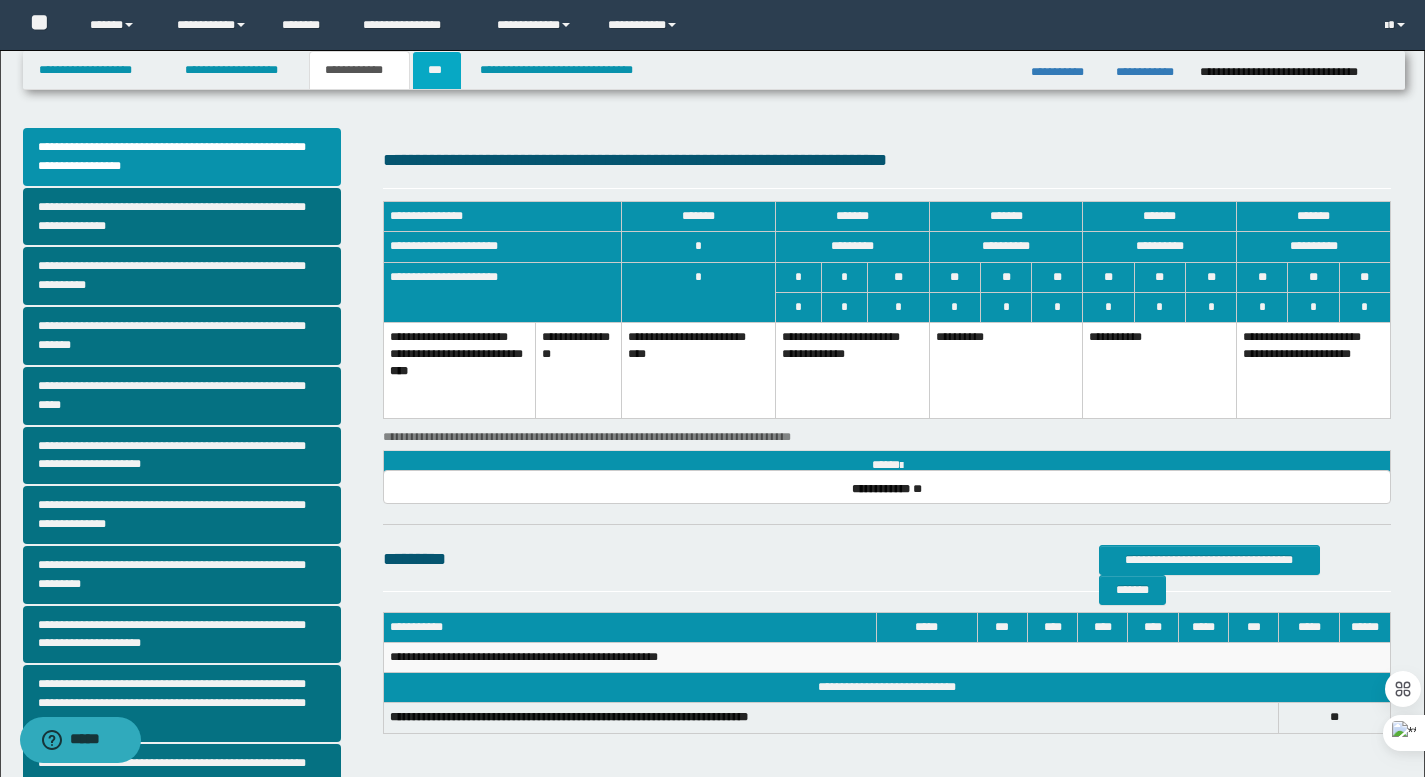 click on "***" at bounding box center (437, 70) 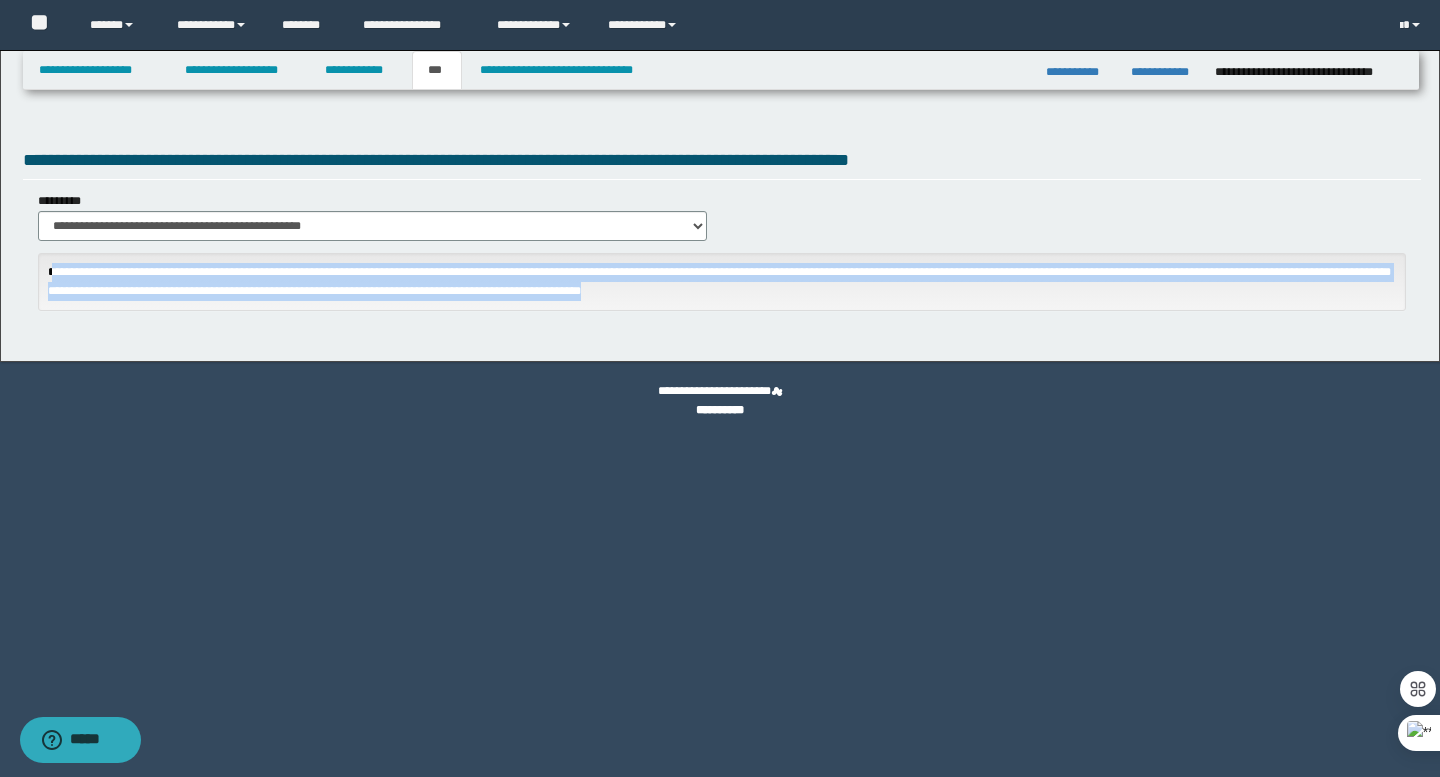 drag, startPoint x: 54, startPoint y: 274, endPoint x: 952, endPoint y: 315, distance: 898.9355 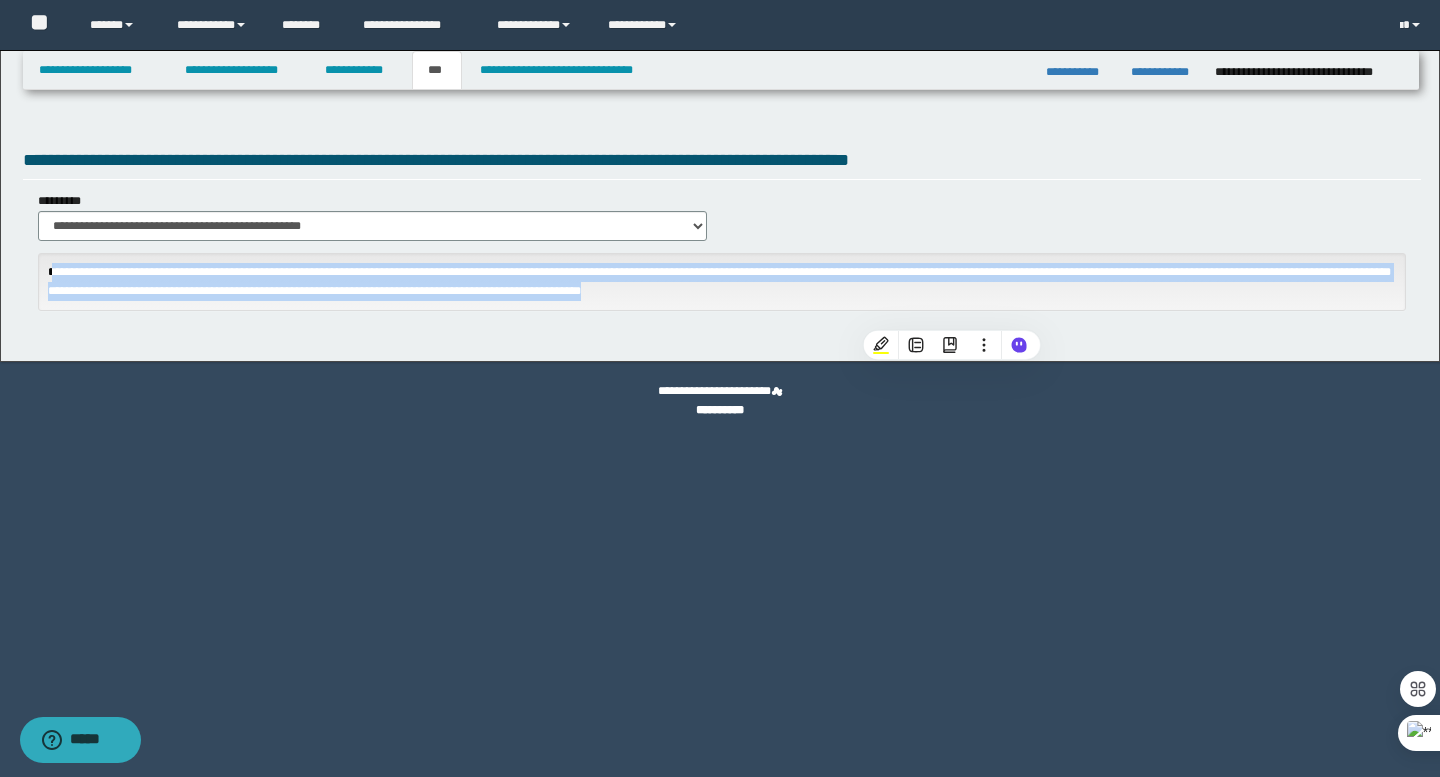 click on "**********" at bounding box center [722, 292] 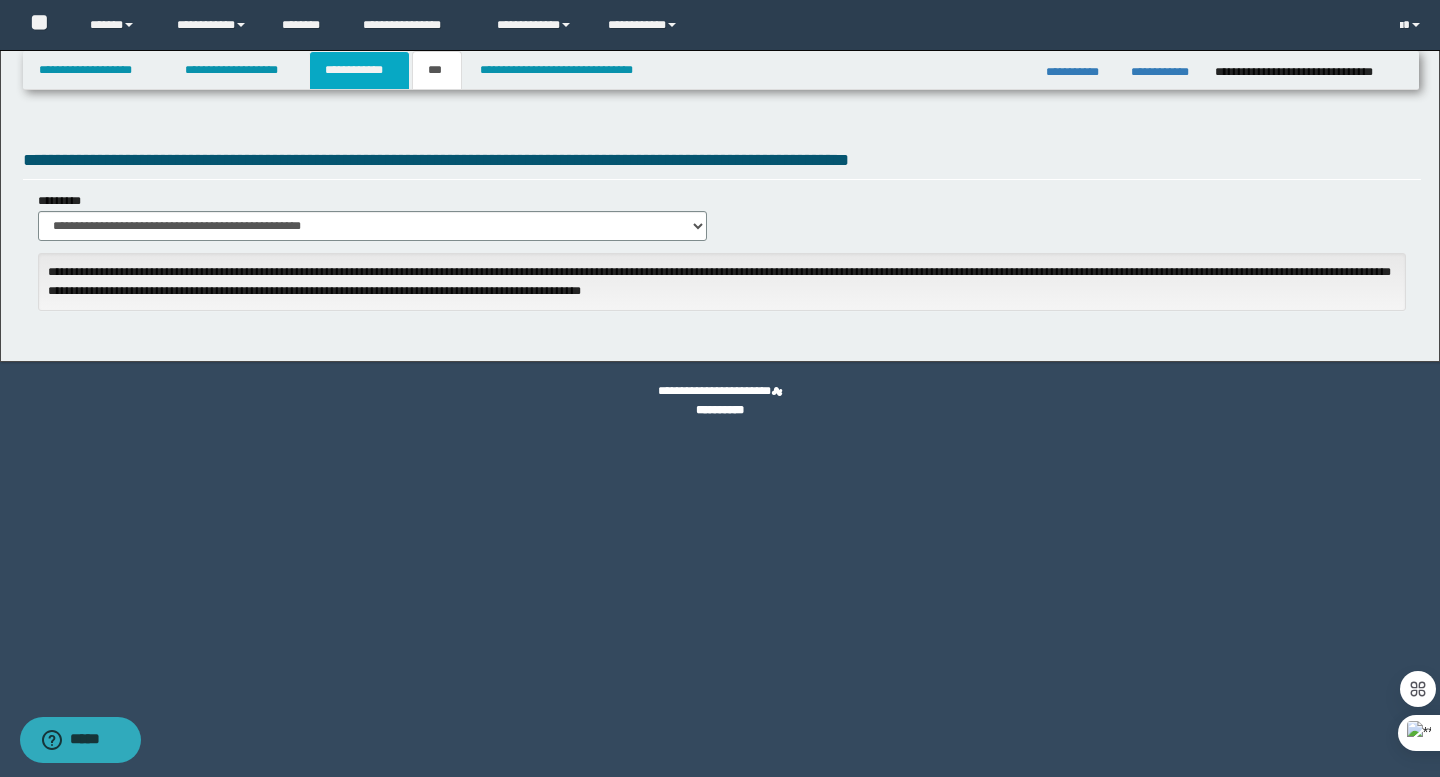 click on "**********" at bounding box center (359, 70) 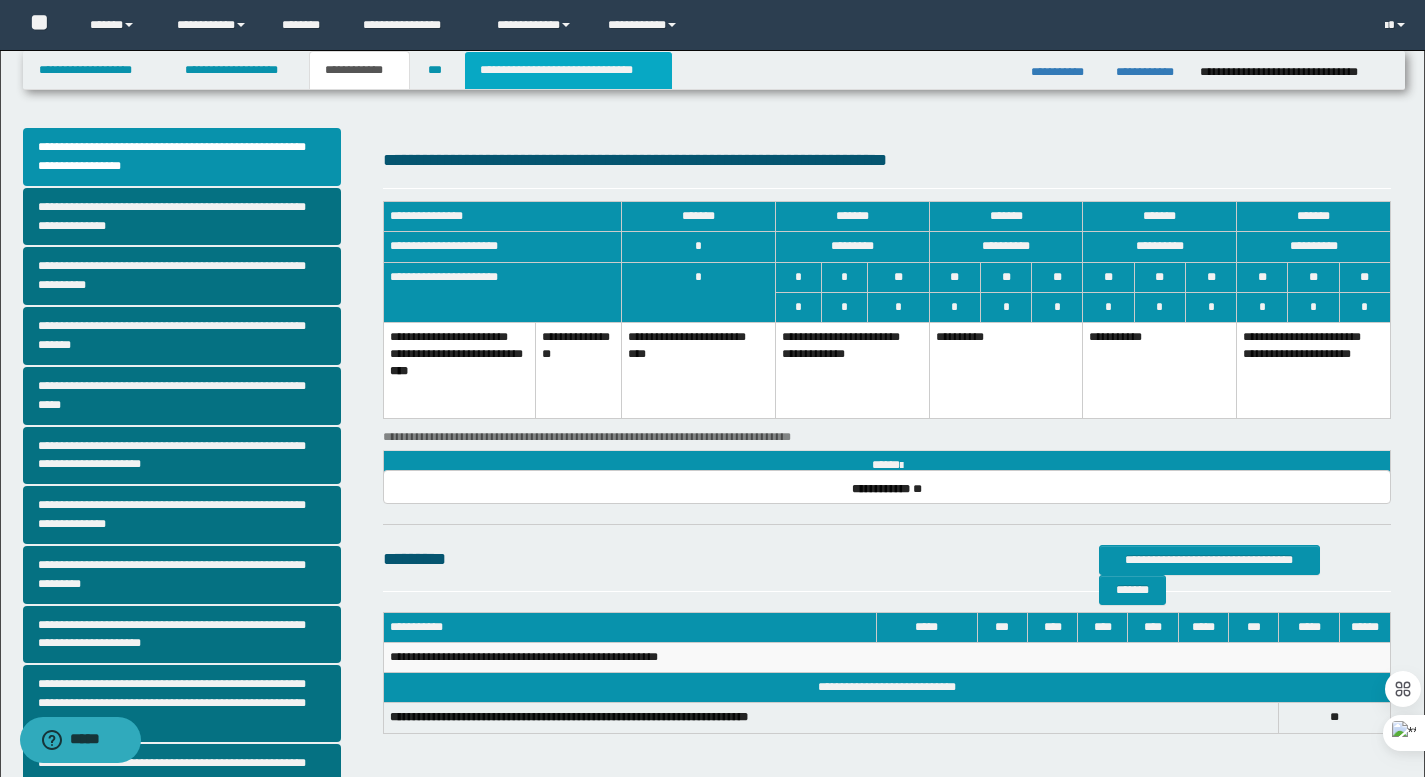 click on "**********" at bounding box center (568, 70) 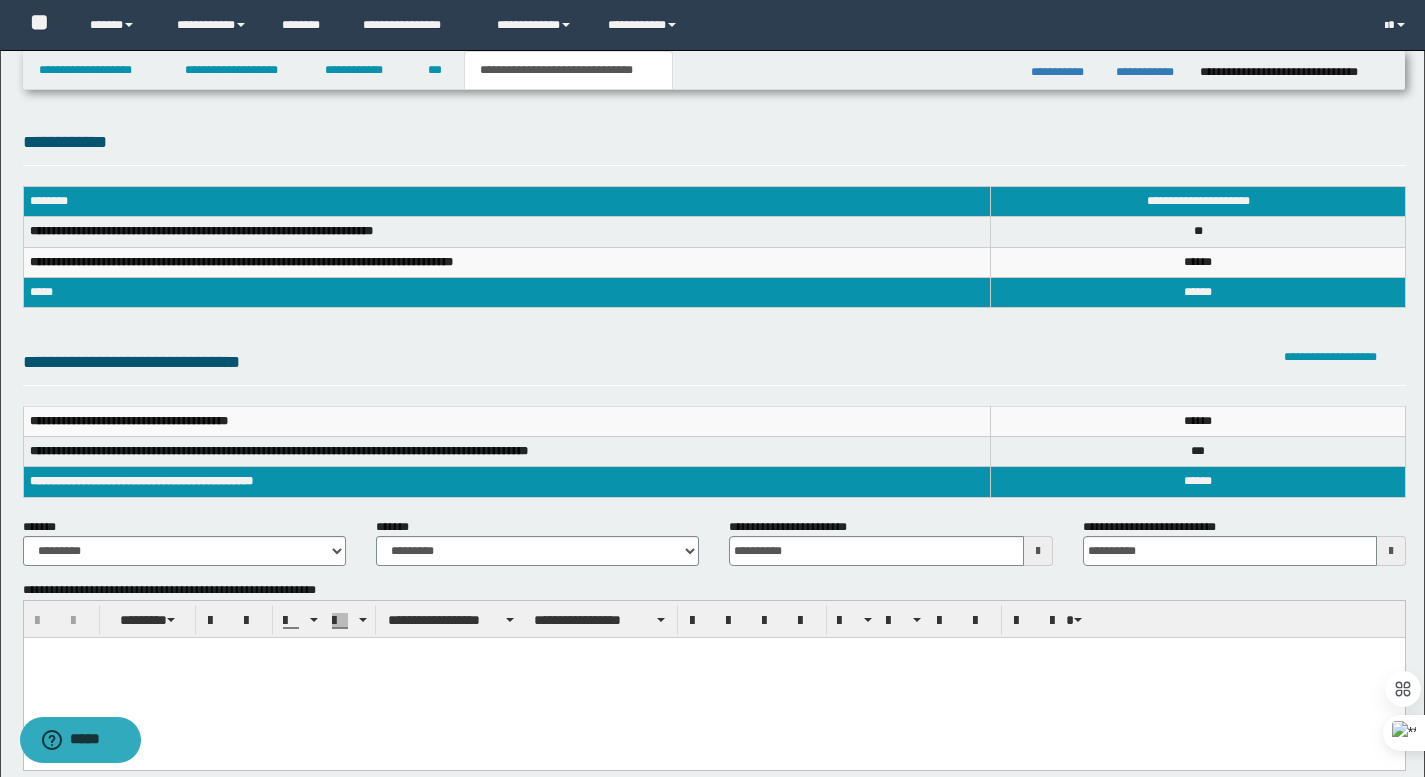 scroll, scrollTop: 663, scrollLeft: 0, axis: vertical 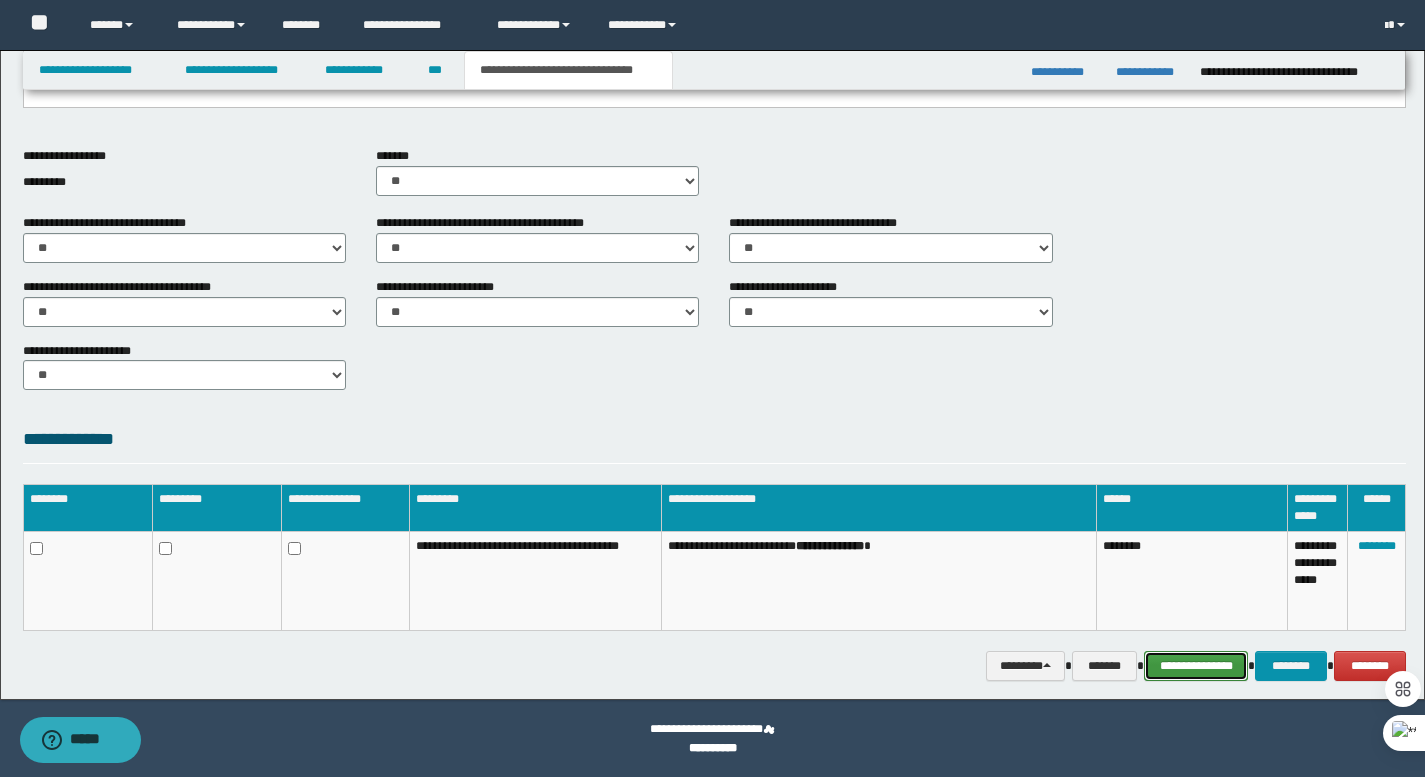 click on "**********" at bounding box center (1196, 666) 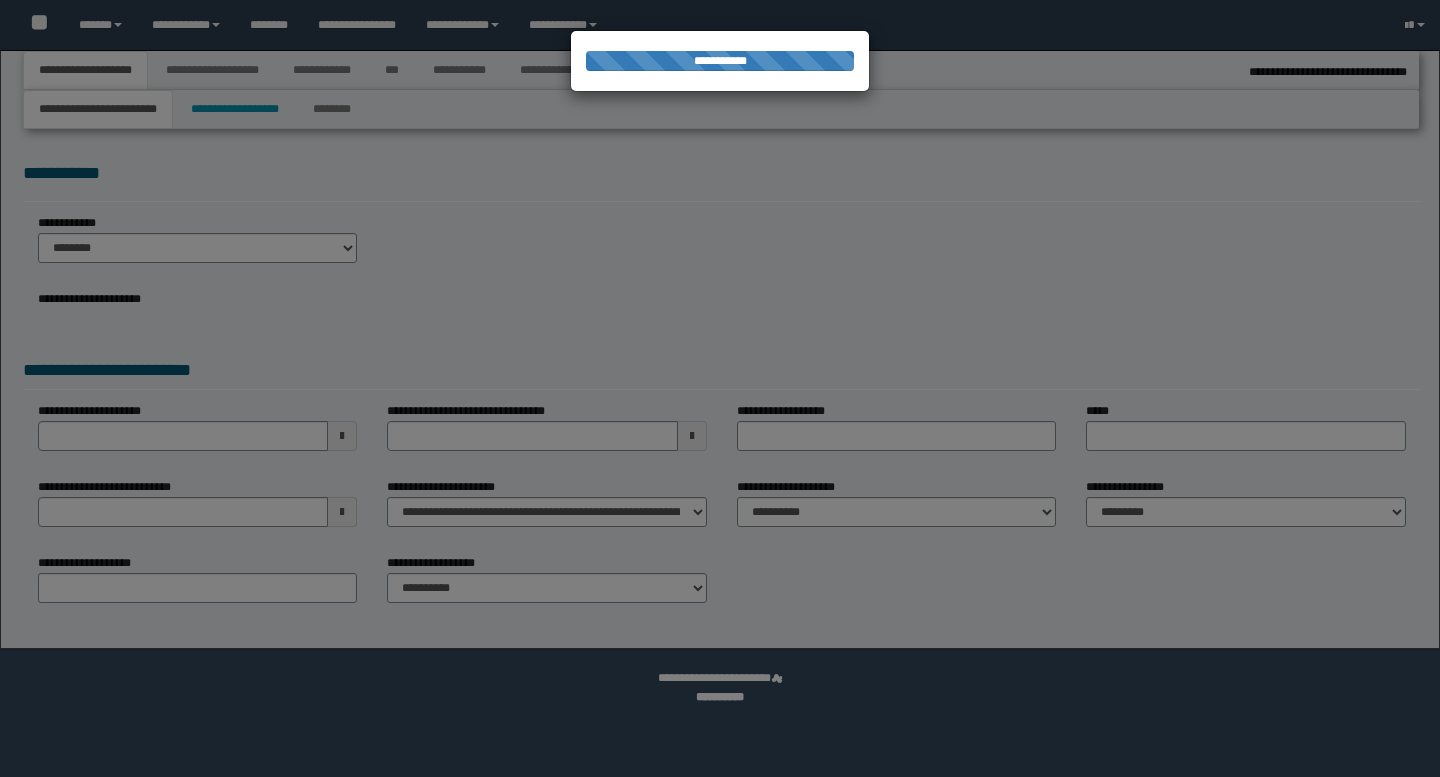 scroll, scrollTop: 0, scrollLeft: 0, axis: both 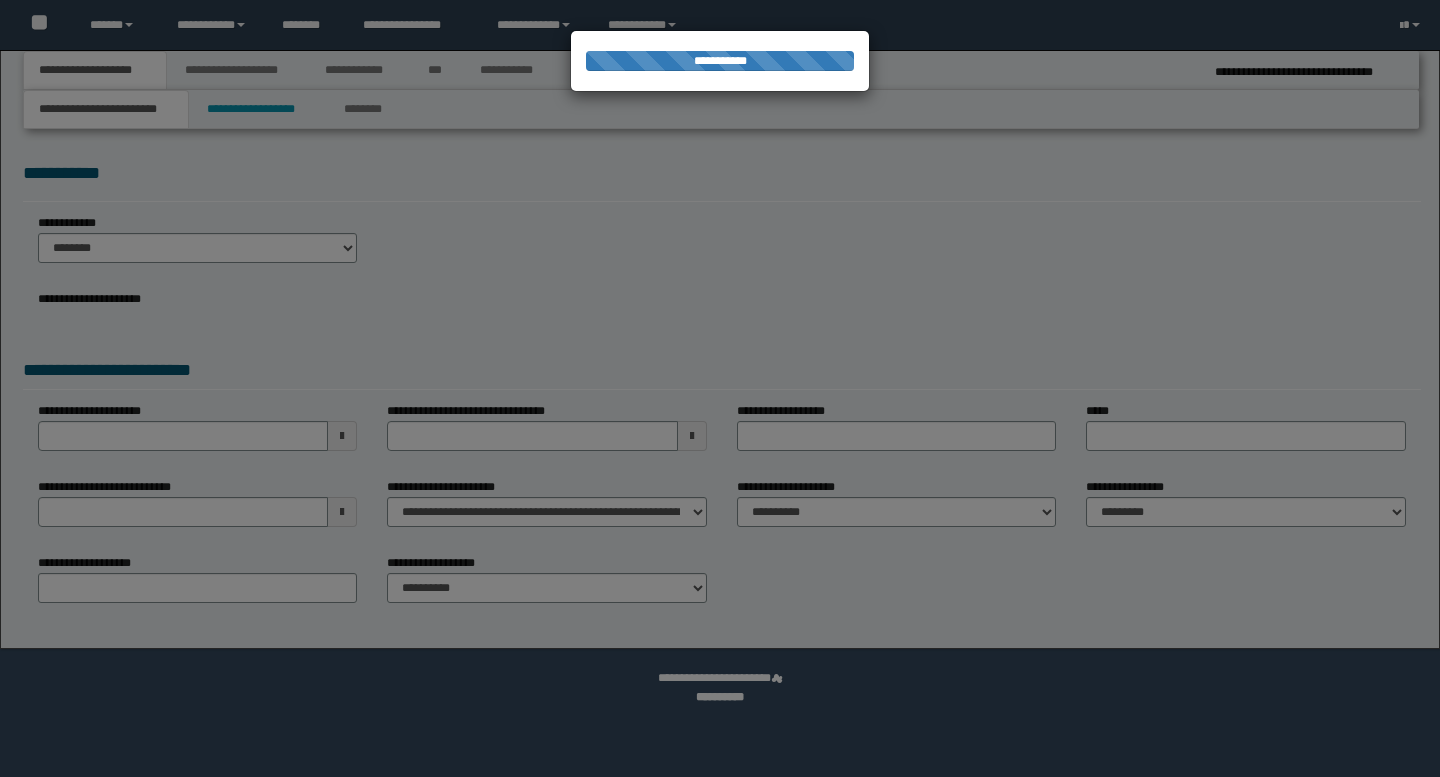 select on "*" 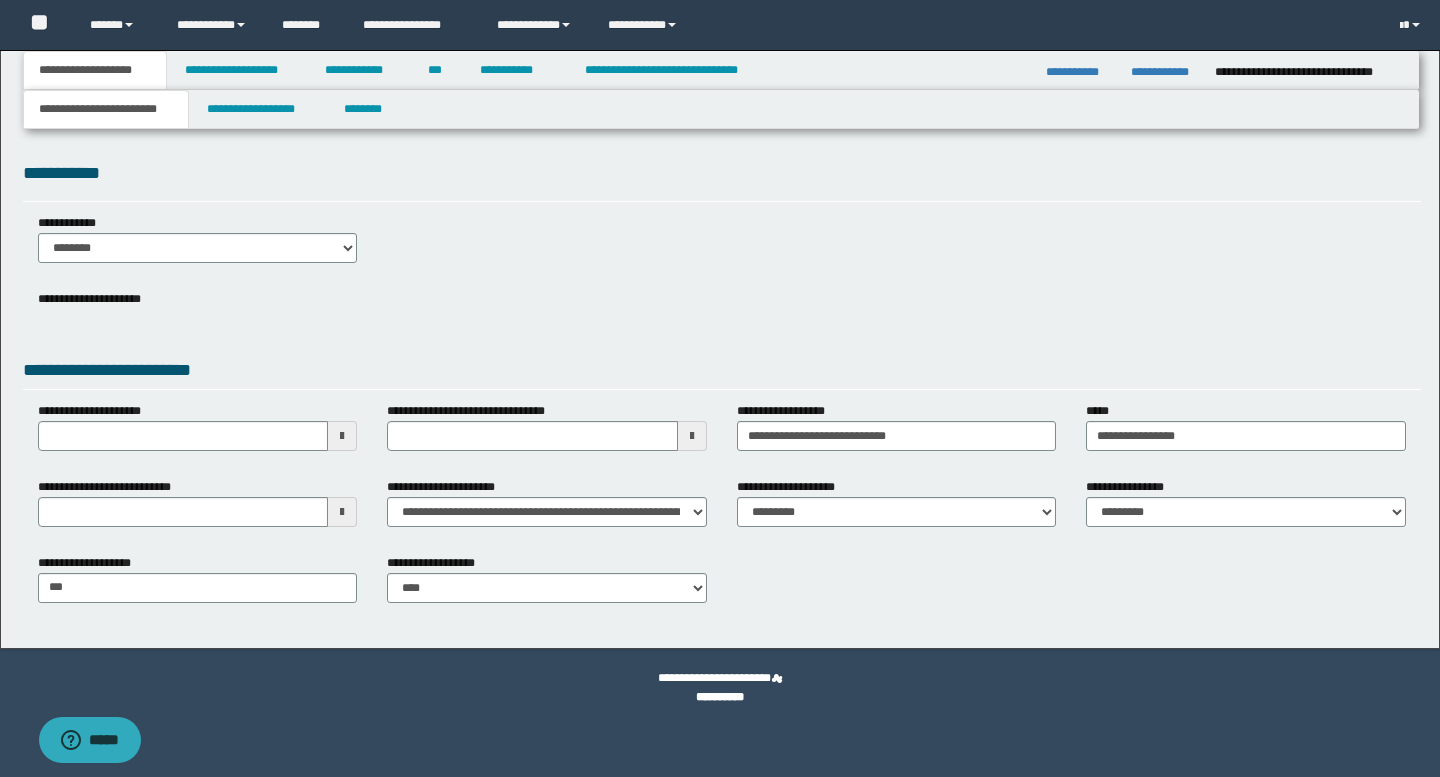 scroll, scrollTop: 0, scrollLeft: 0, axis: both 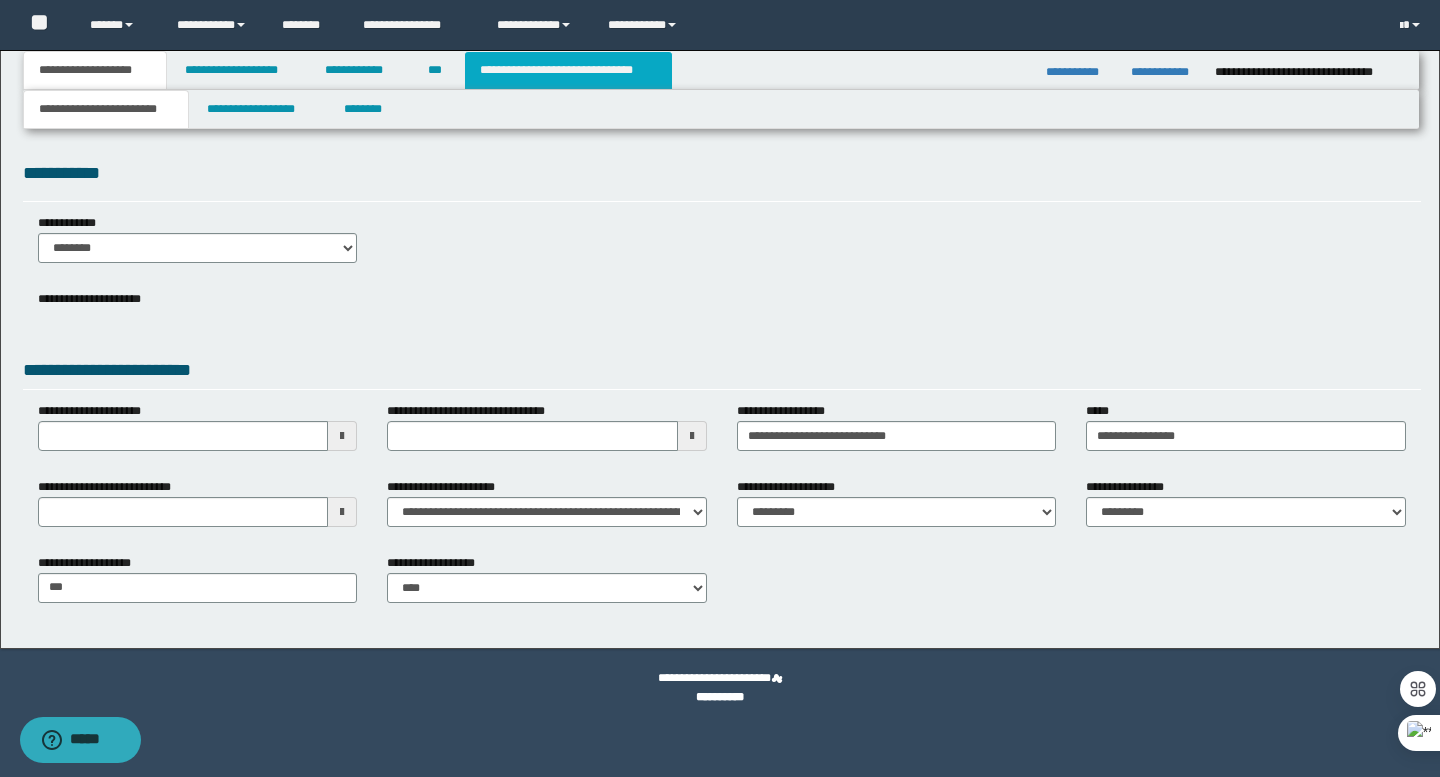 click on "**********" at bounding box center [568, 70] 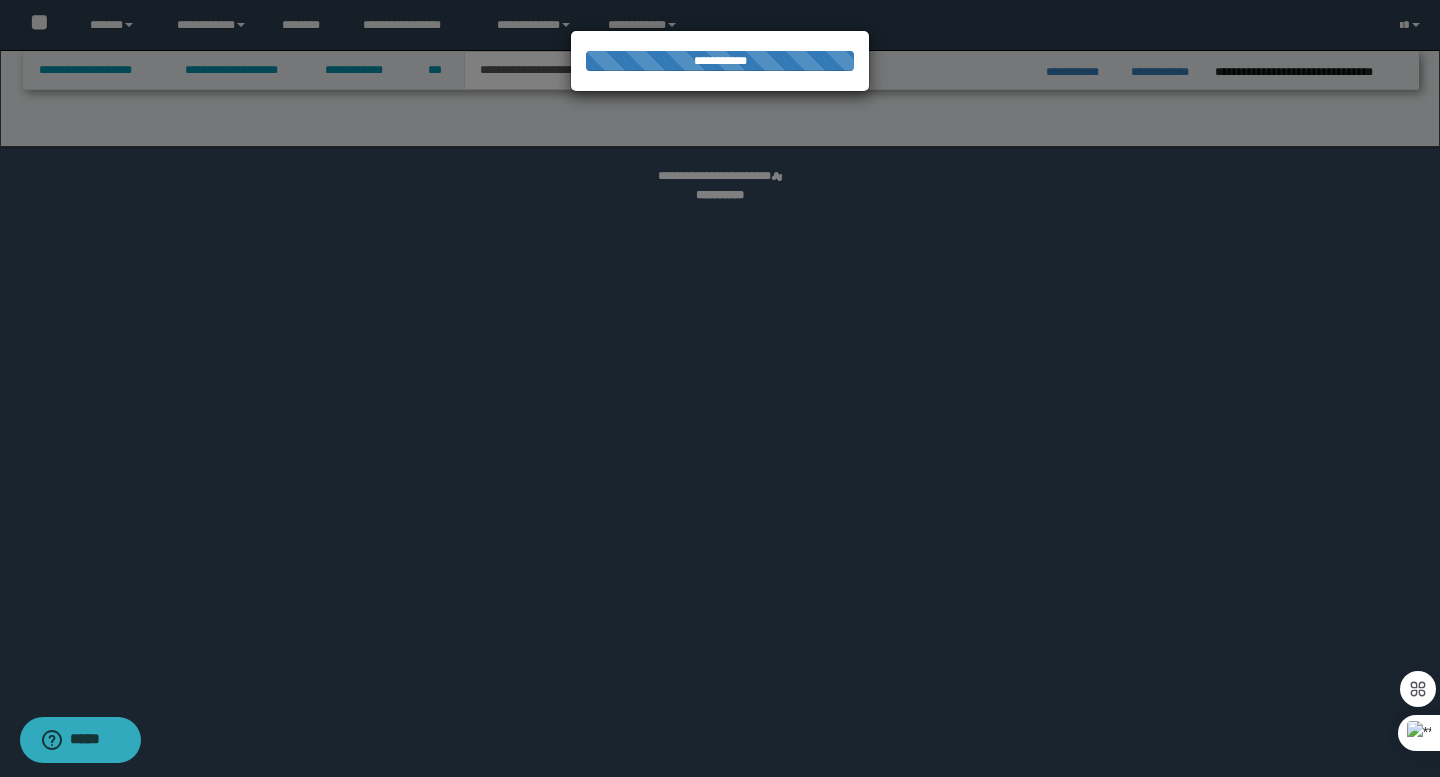 select on "*" 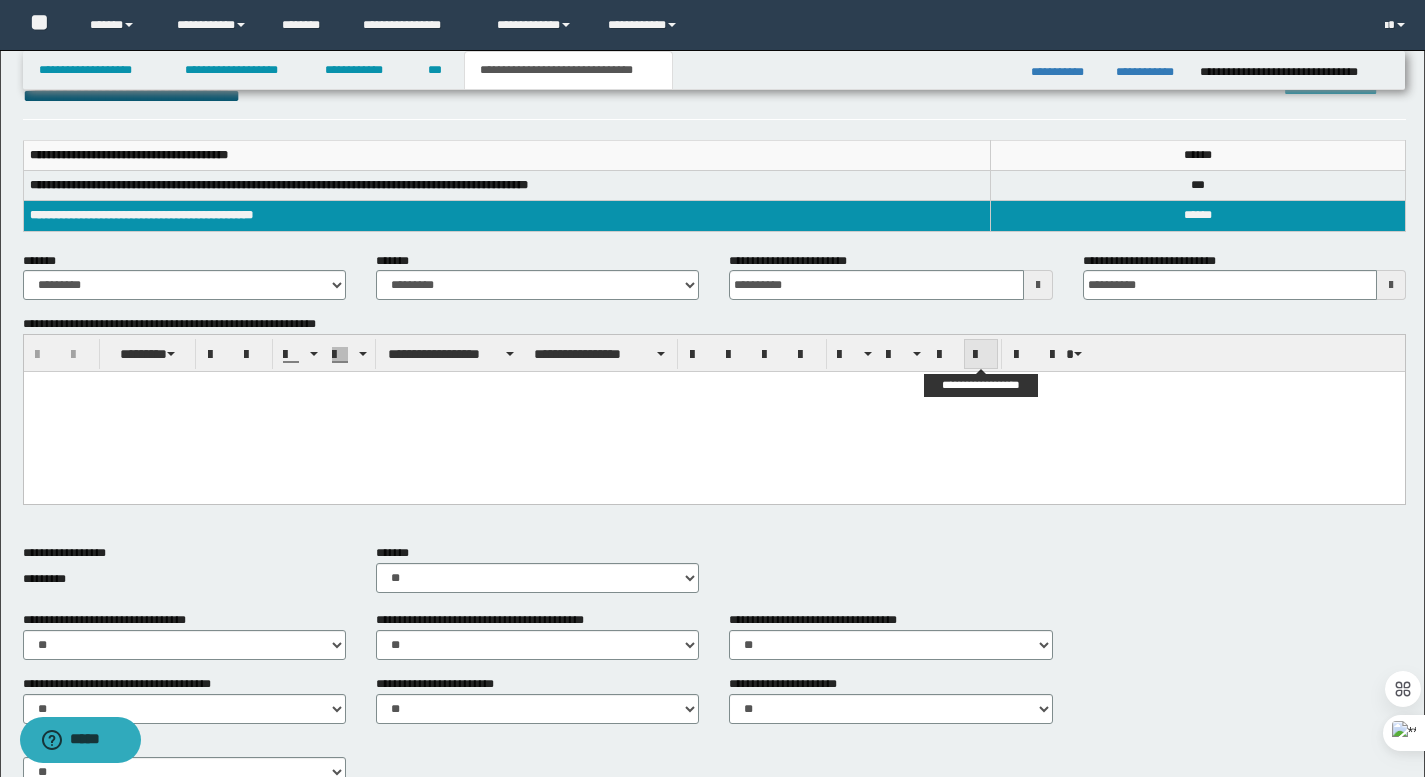 scroll, scrollTop: 663, scrollLeft: 0, axis: vertical 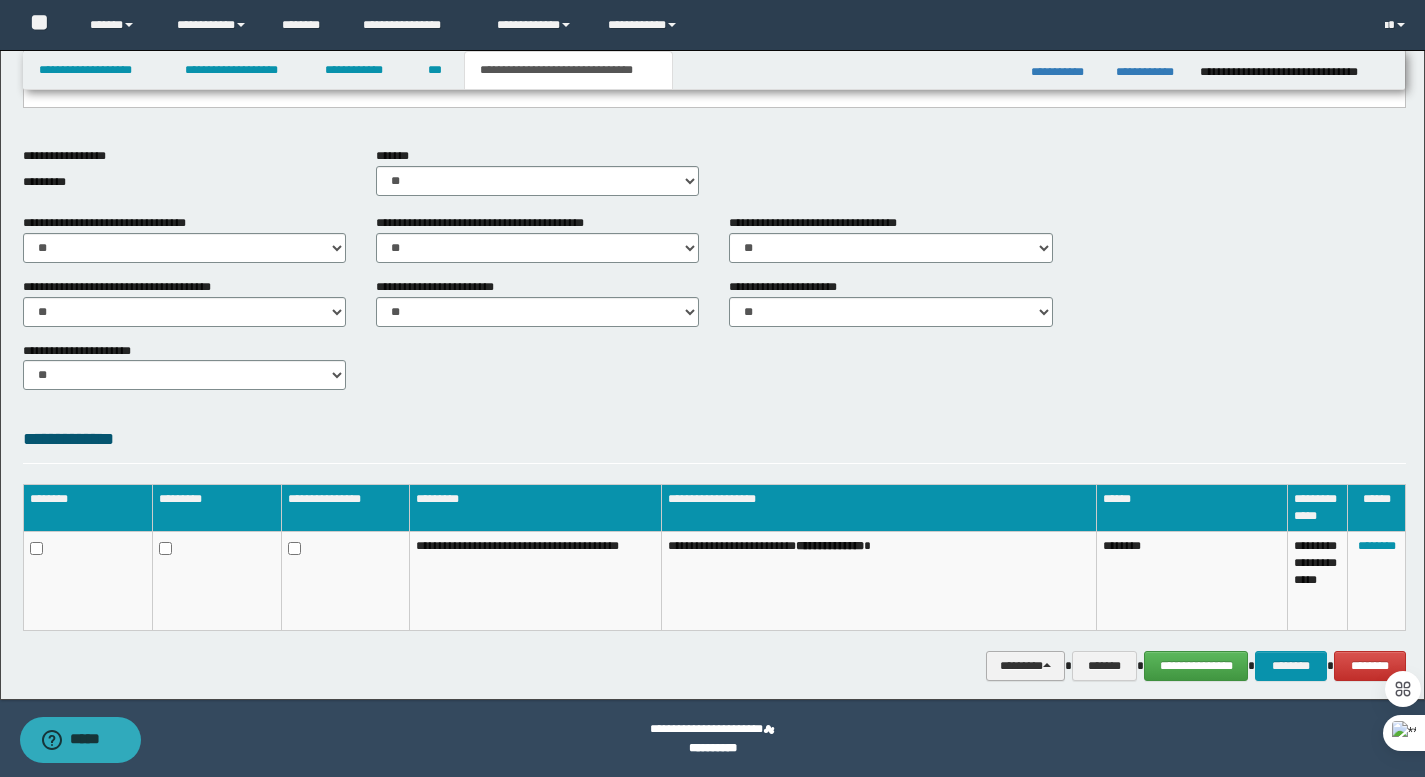 click on "********" at bounding box center [1026, 666] 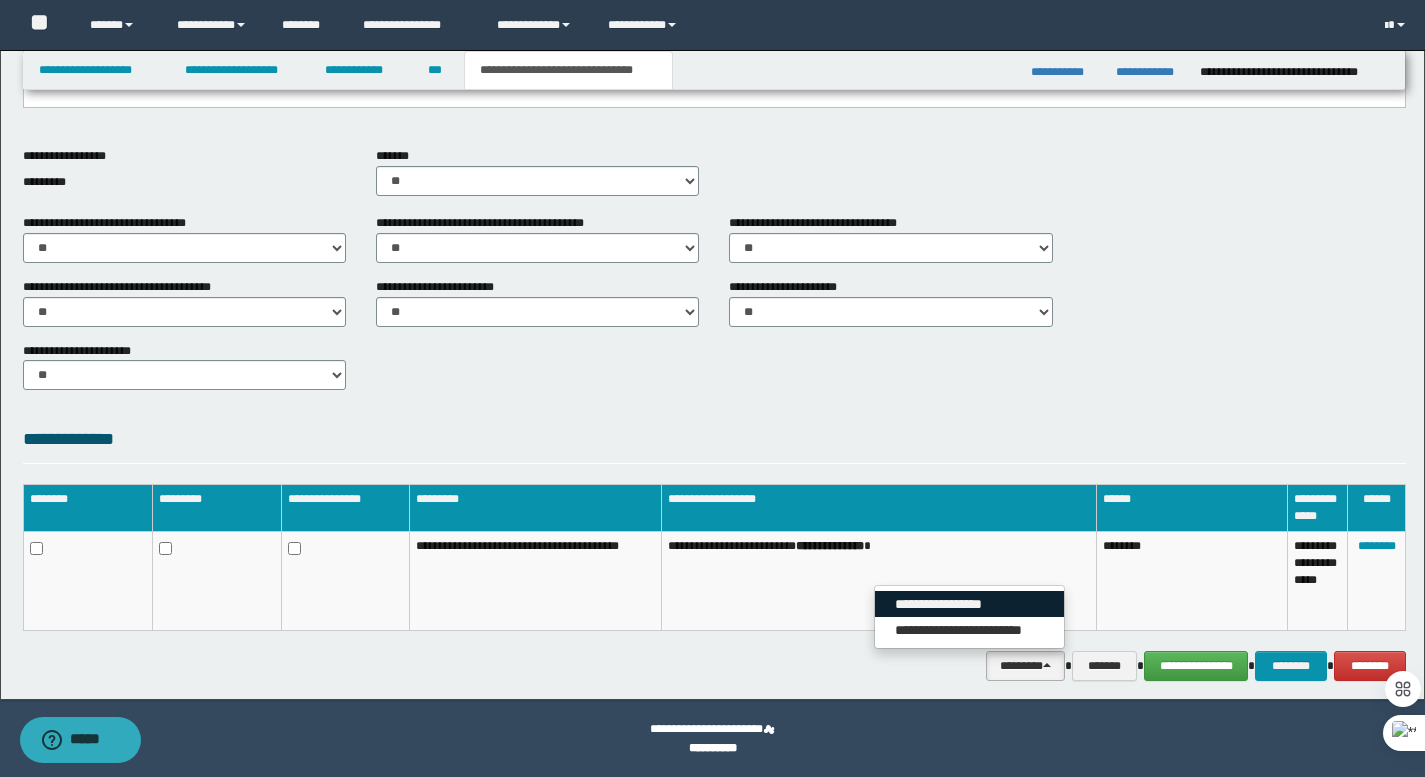 click on "**********" at bounding box center (969, 604) 